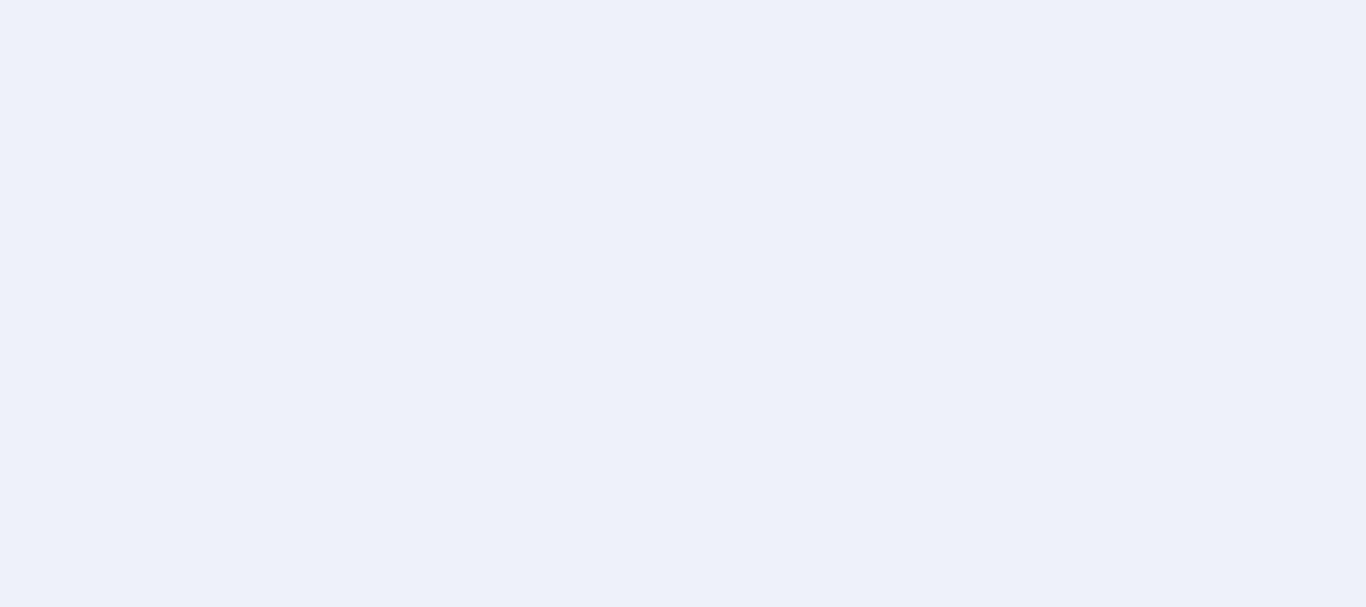 scroll, scrollTop: 0, scrollLeft: 0, axis: both 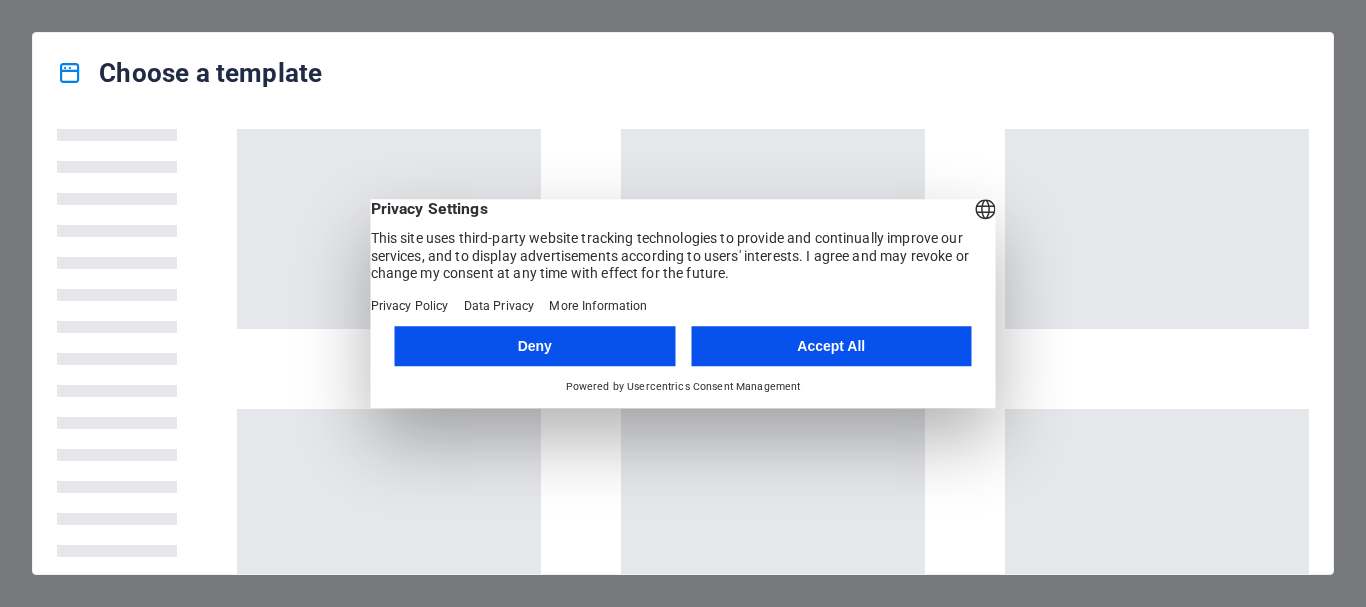 click on "Accept All" at bounding box center [831, 346] 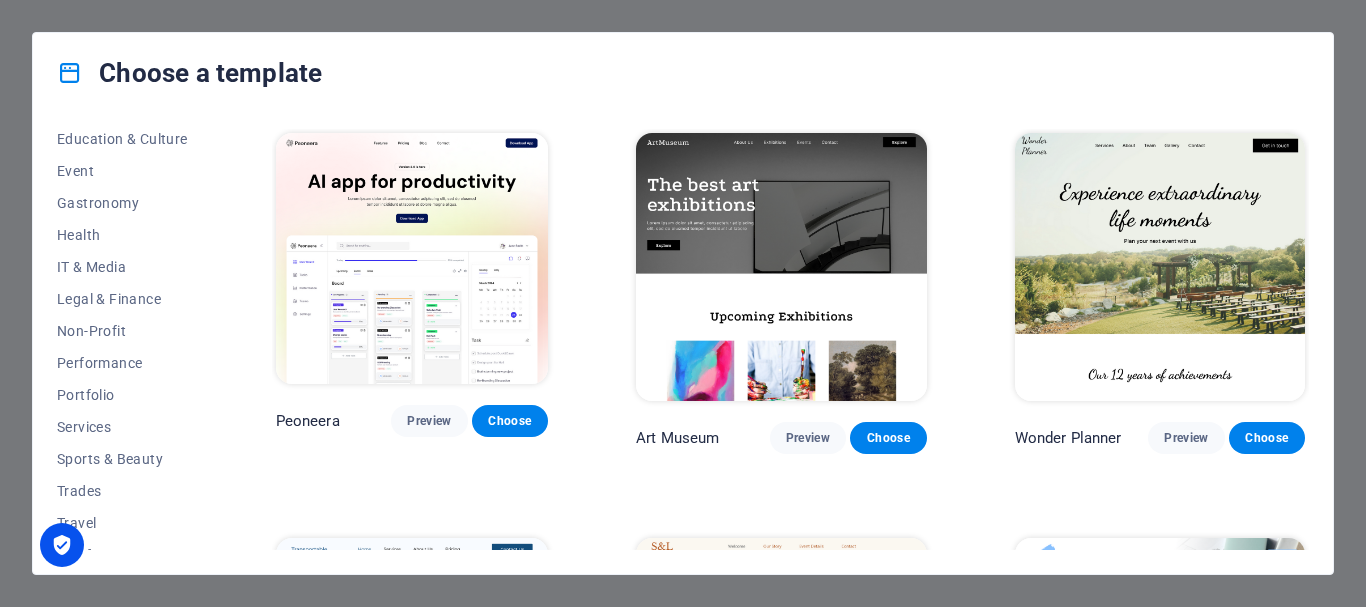 scroll, scrollTop: 360, scrollLeft: 0, axis: vertical 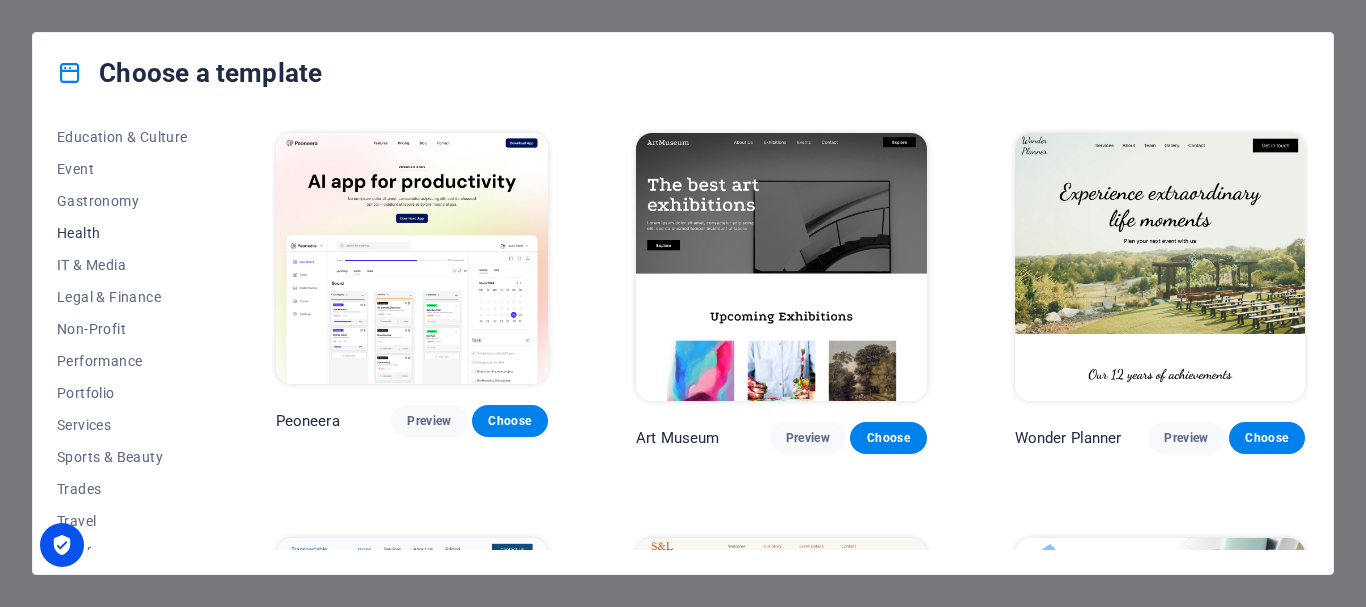 click on "Health" at bounding box center (122, 233) 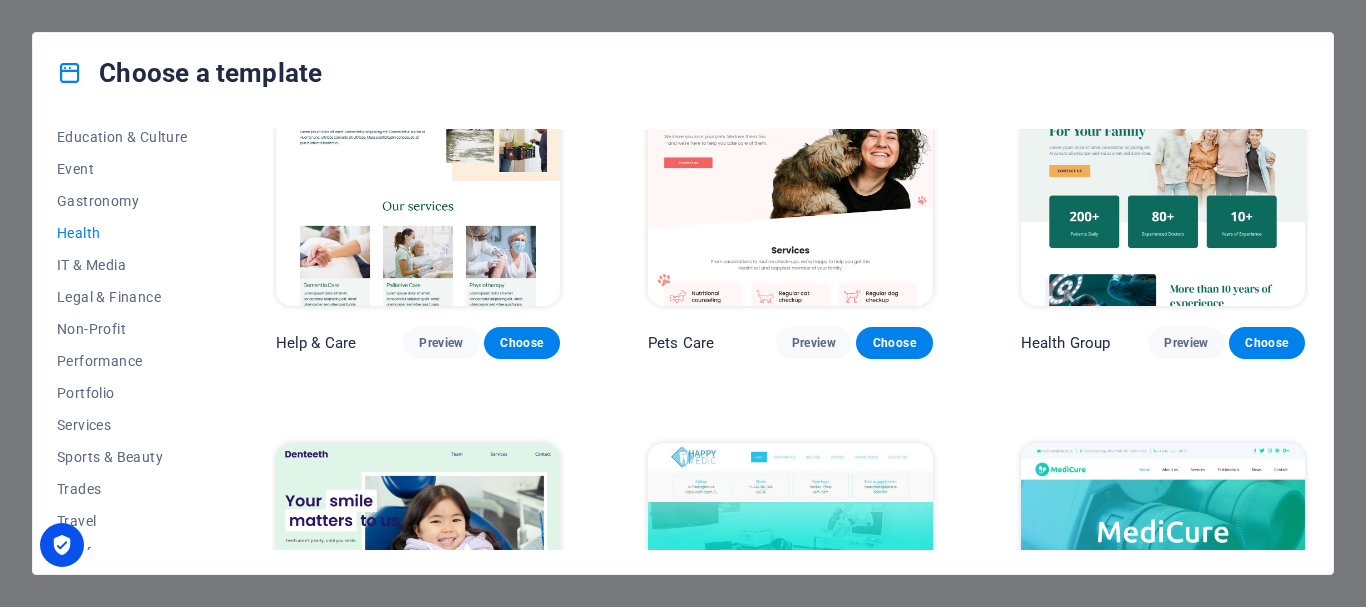 scroll, scrollTop: 0, scrollLeft: 0, axis: both 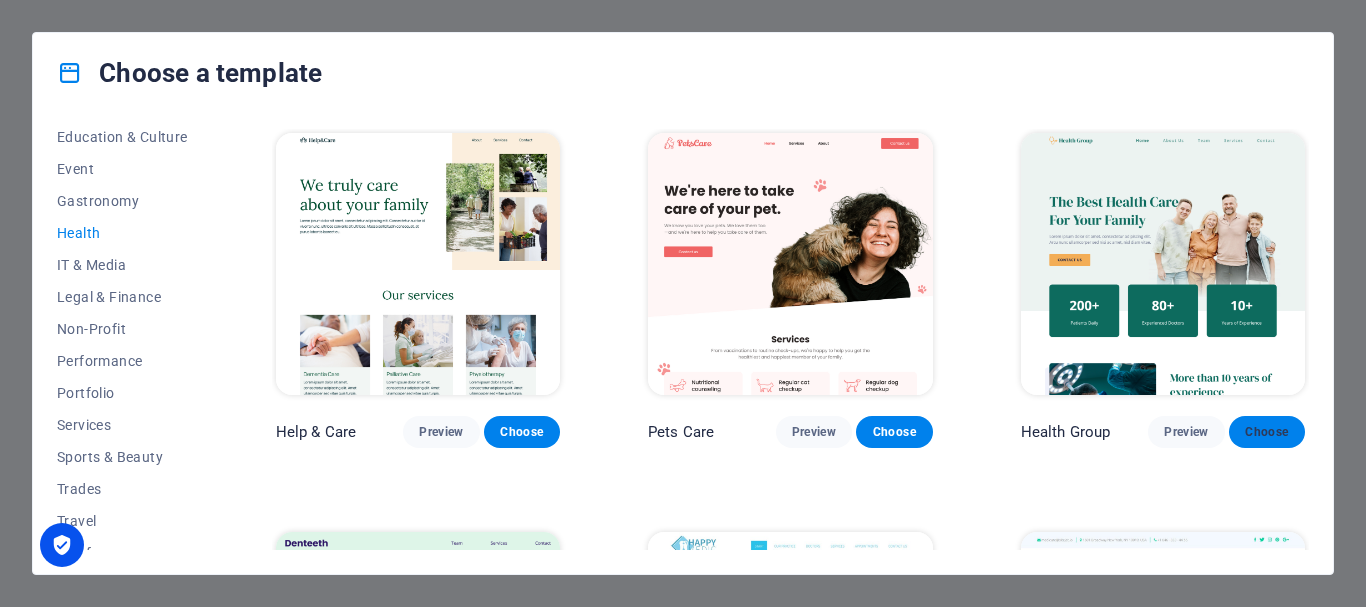 click on "Choose" at bounding box center [1267, 432] 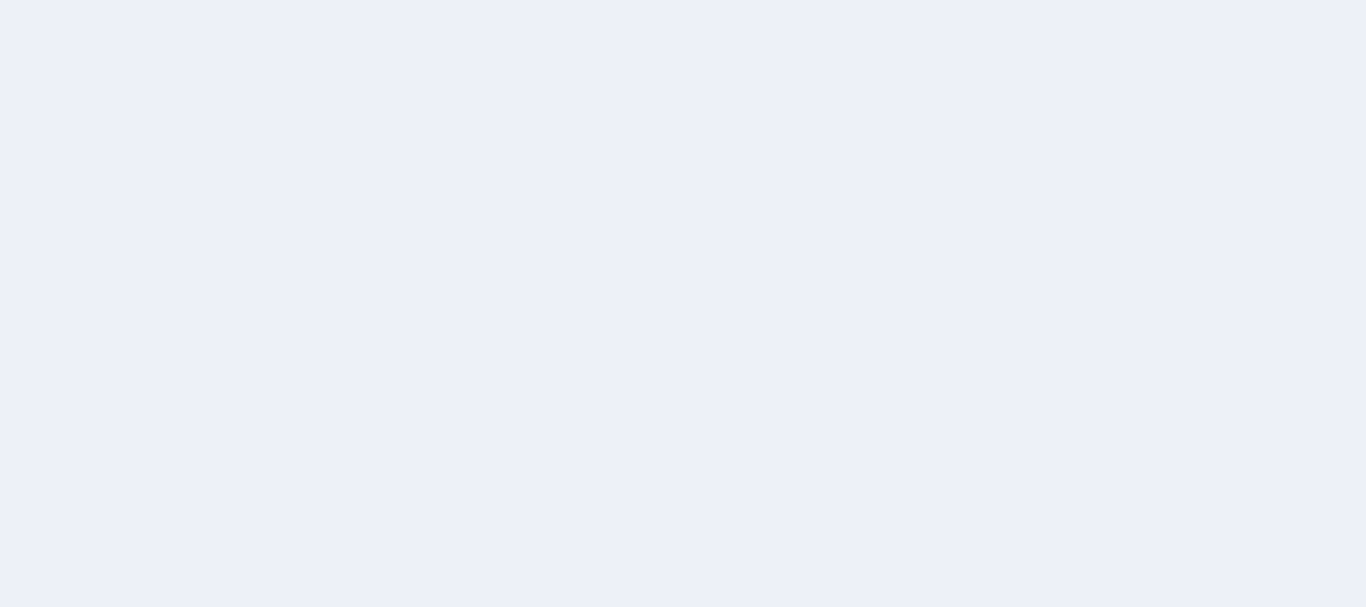 scroll, scrollTop: 0, scrollLeft: 0, axis: both 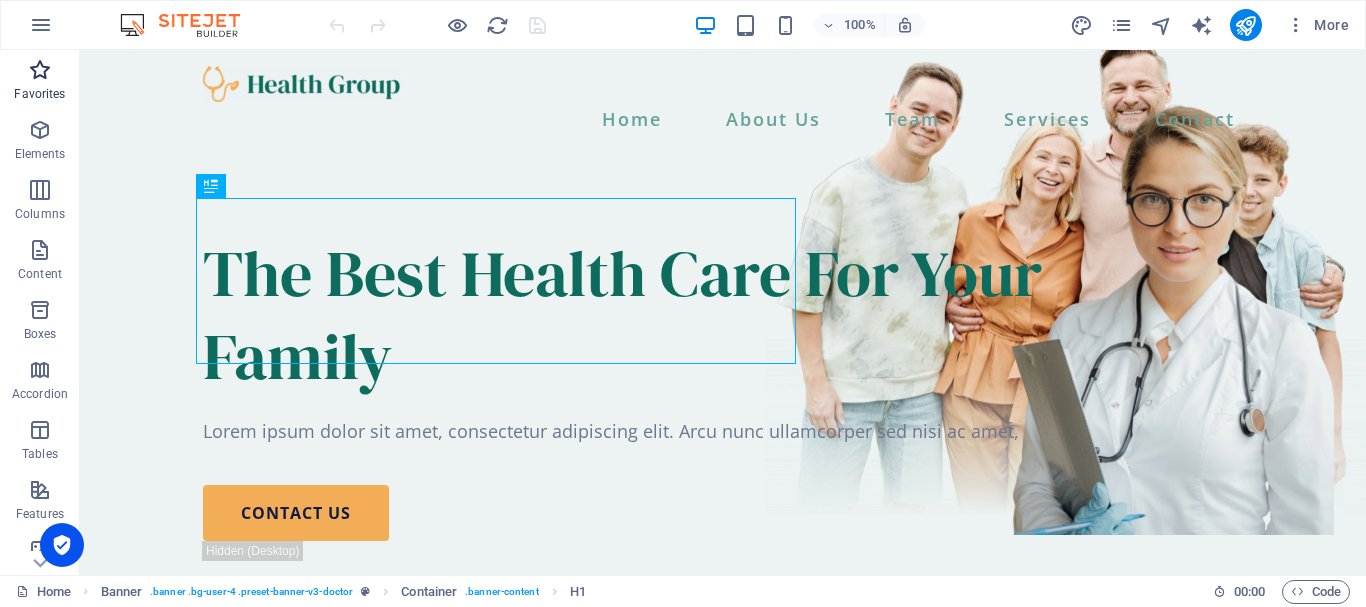 drag, startPoint x: 40, startPoint y: 82, endPoint x: 37, endPoint y: 93, distance: 11.401754 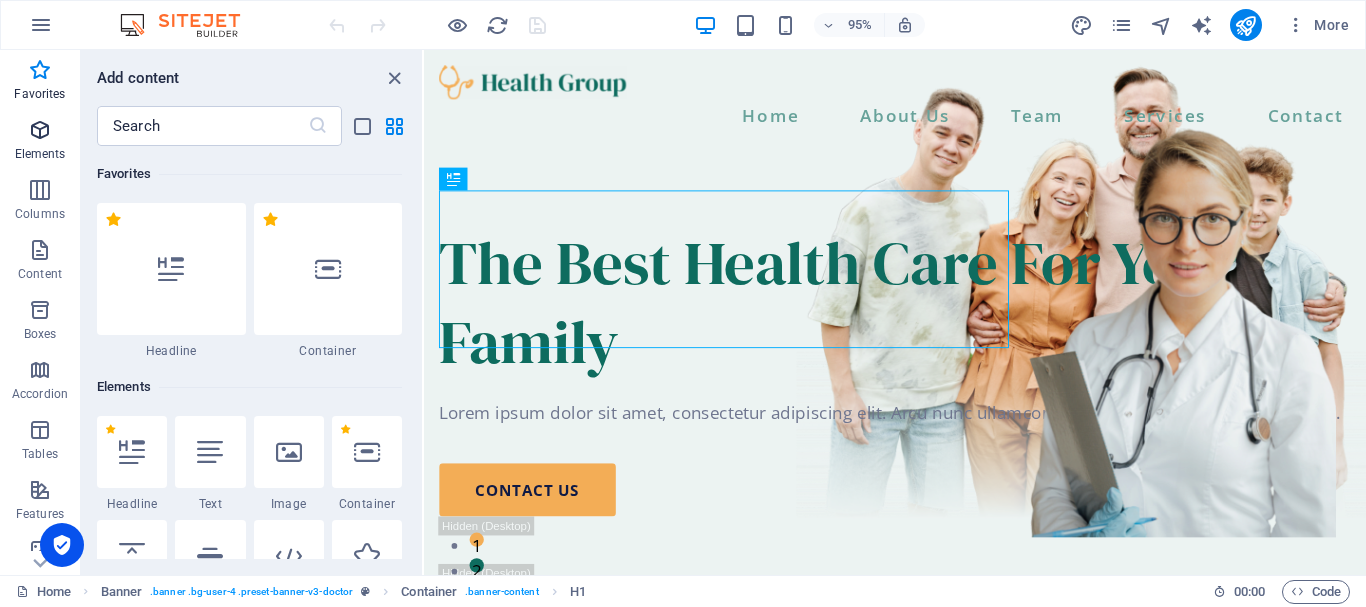 click at bounding box center [40, 130] 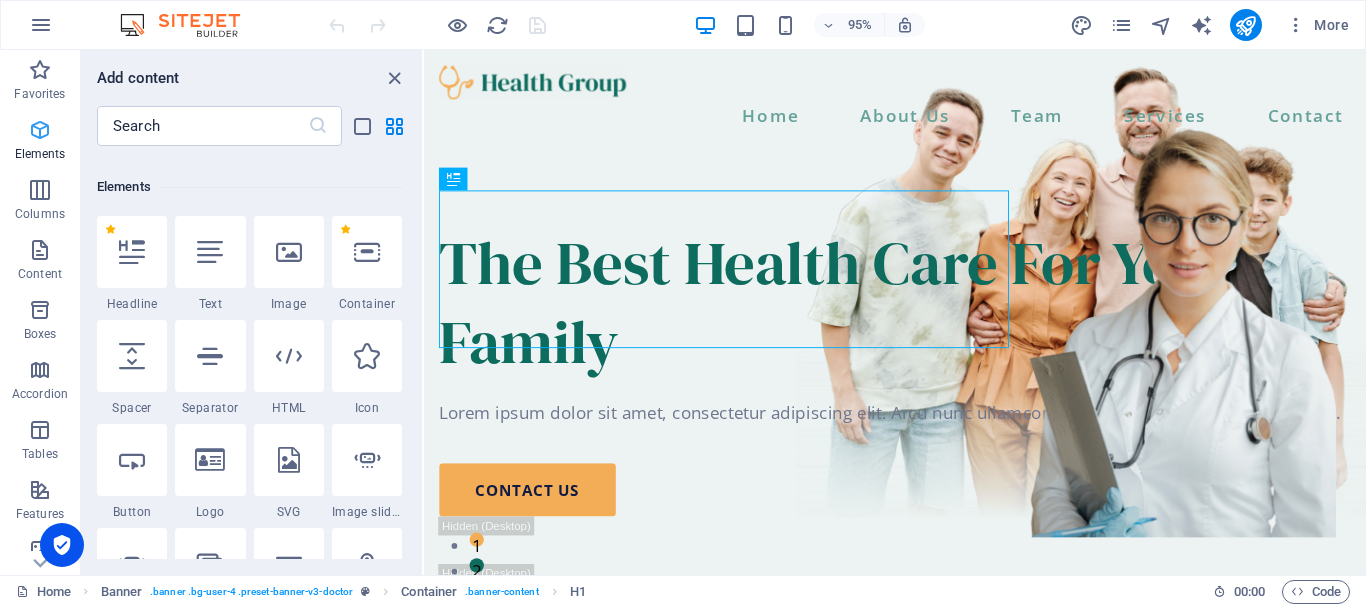 scroll, scrollTop: 213, scrollLeft: 0, axis: vertical 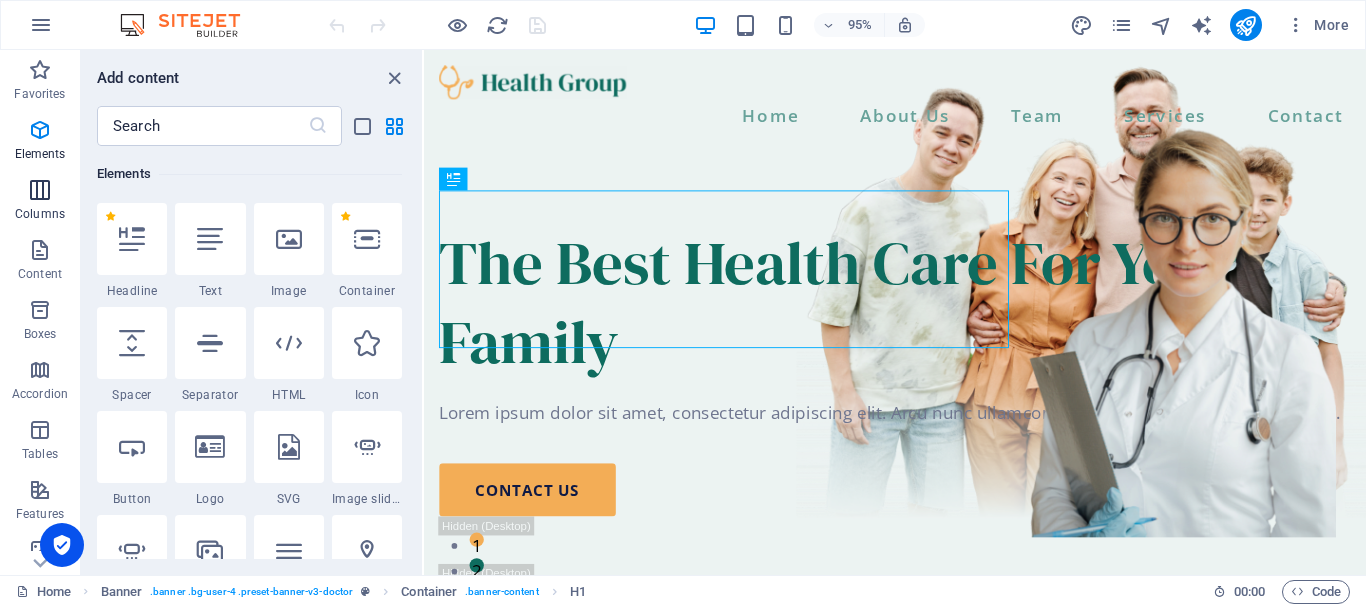 click on "Columns" at bounding box center [40, 214] 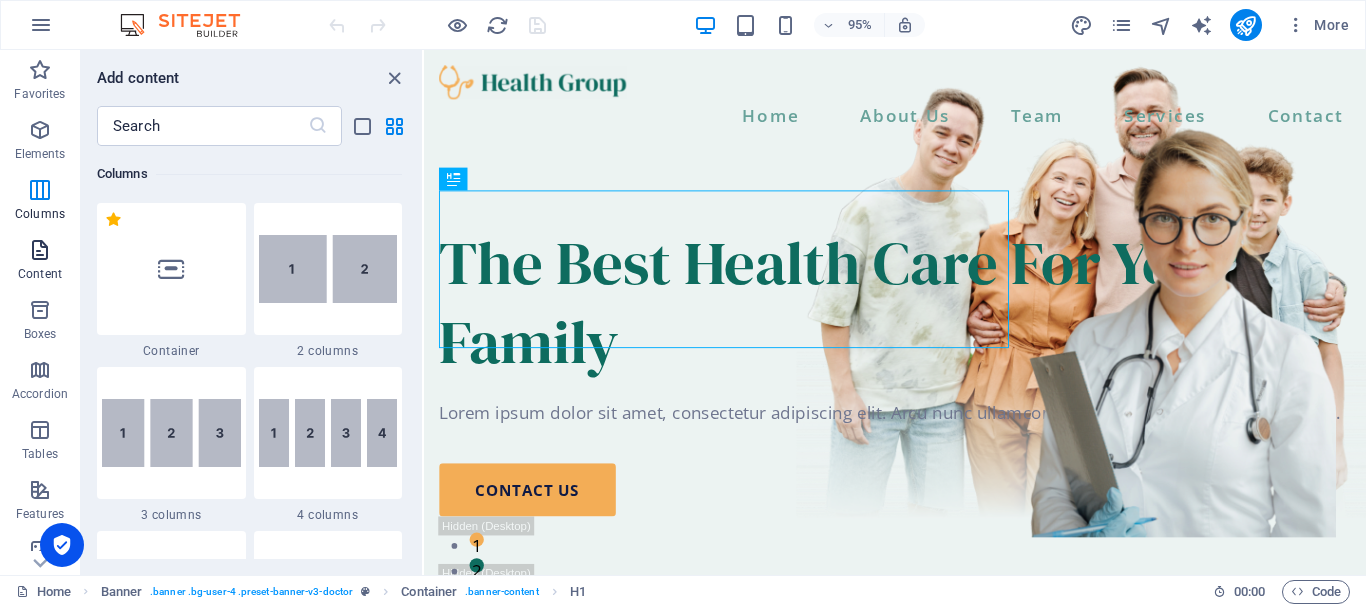click at bounding box center [40, 250] 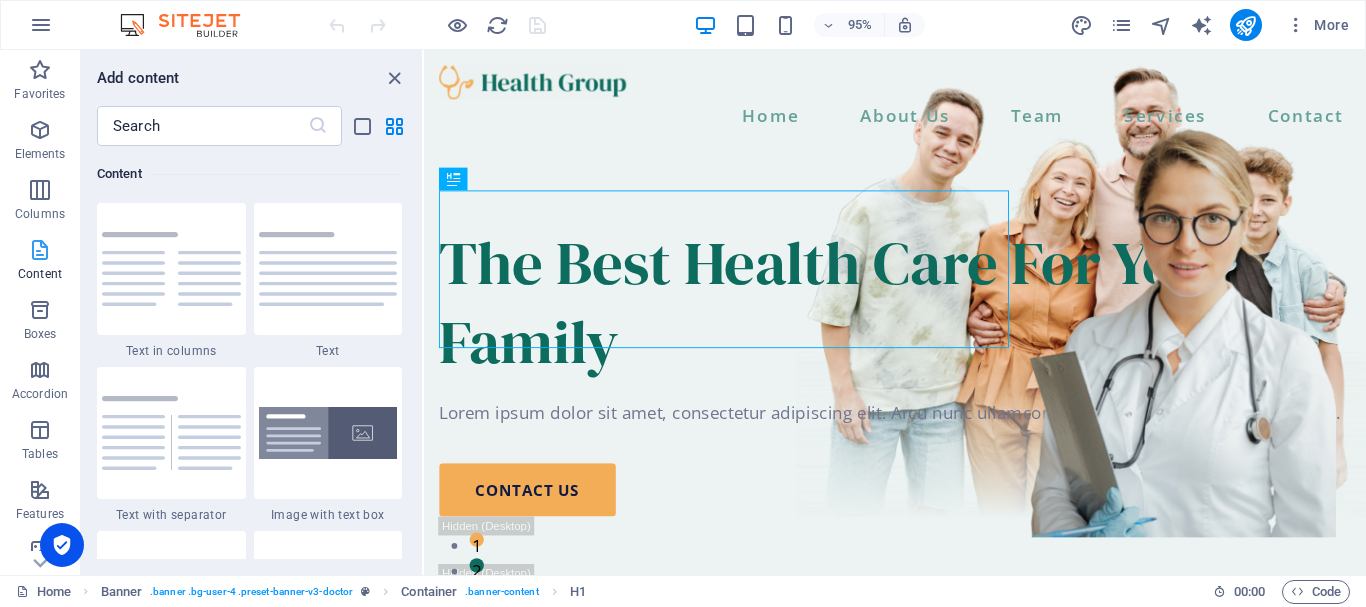 scroll, scrollTop: 3499, scrollLeft: 0, axis: vertical 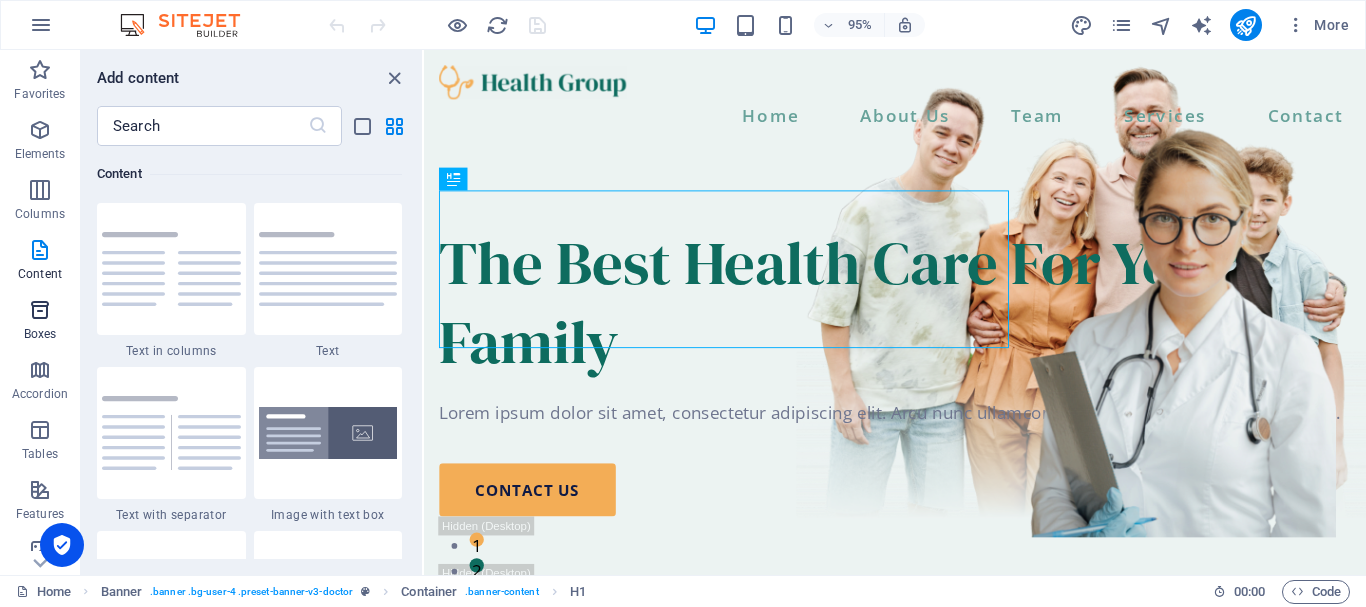 click at bounding box center (40, 310) 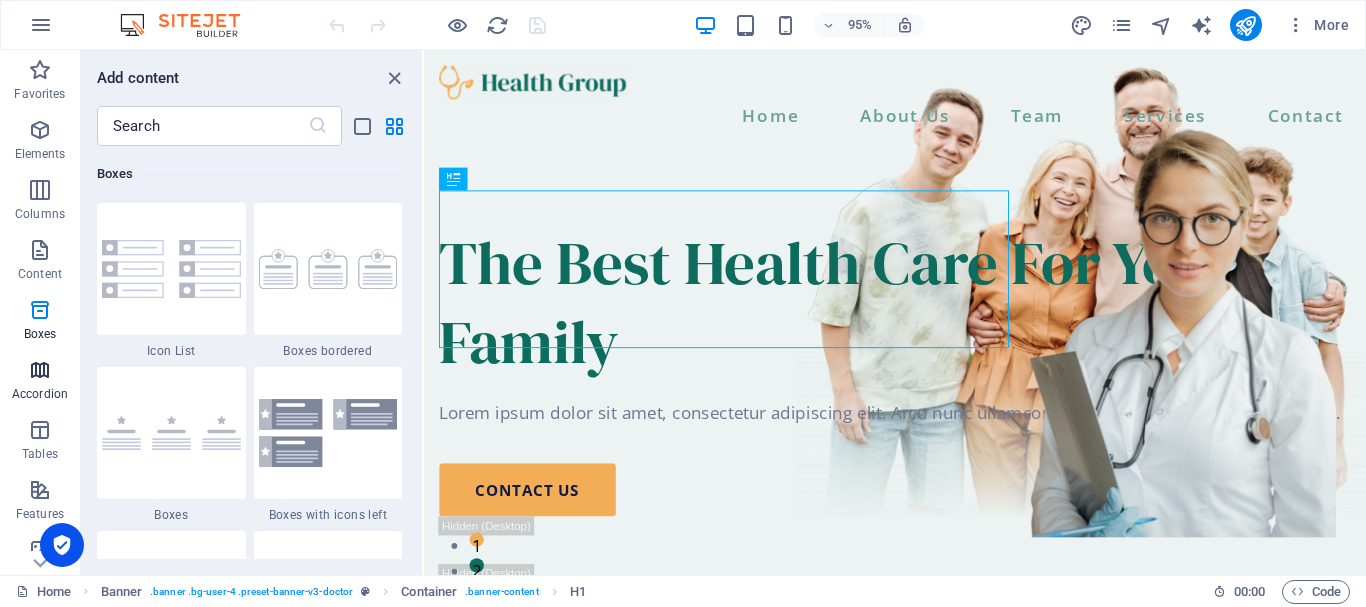 click on "Accordion" at bounding box center [40, 382] 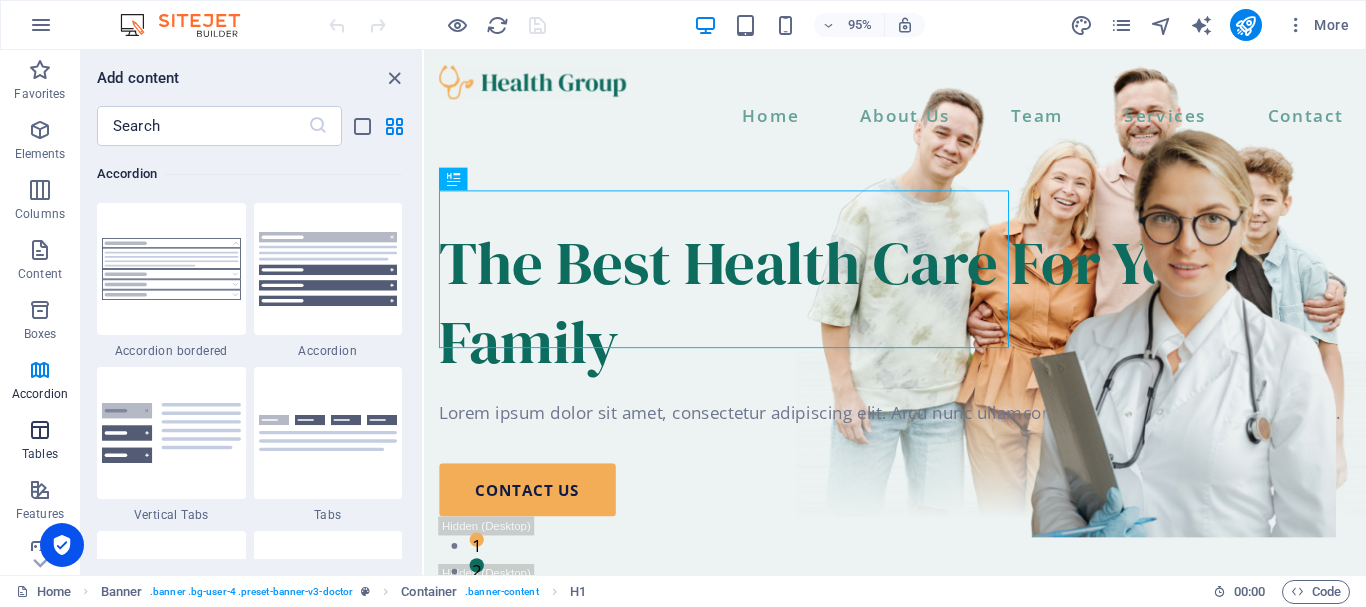 click at bounding box center [40, 430] 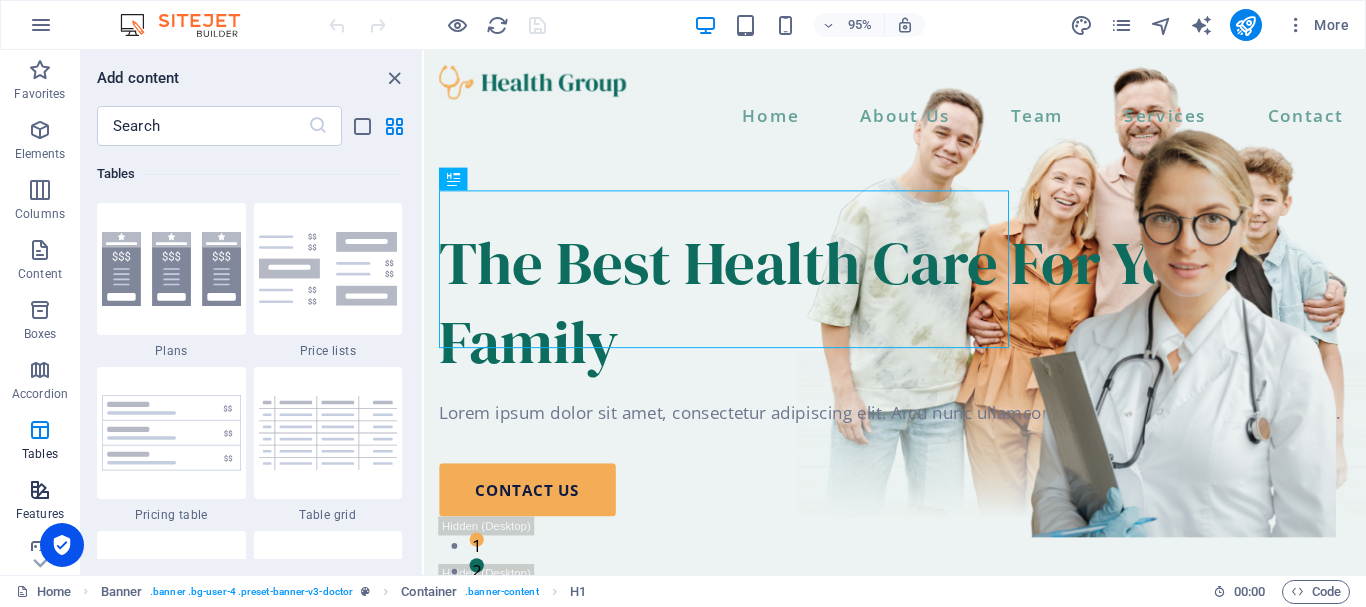 click at bounding box center [40, 490] 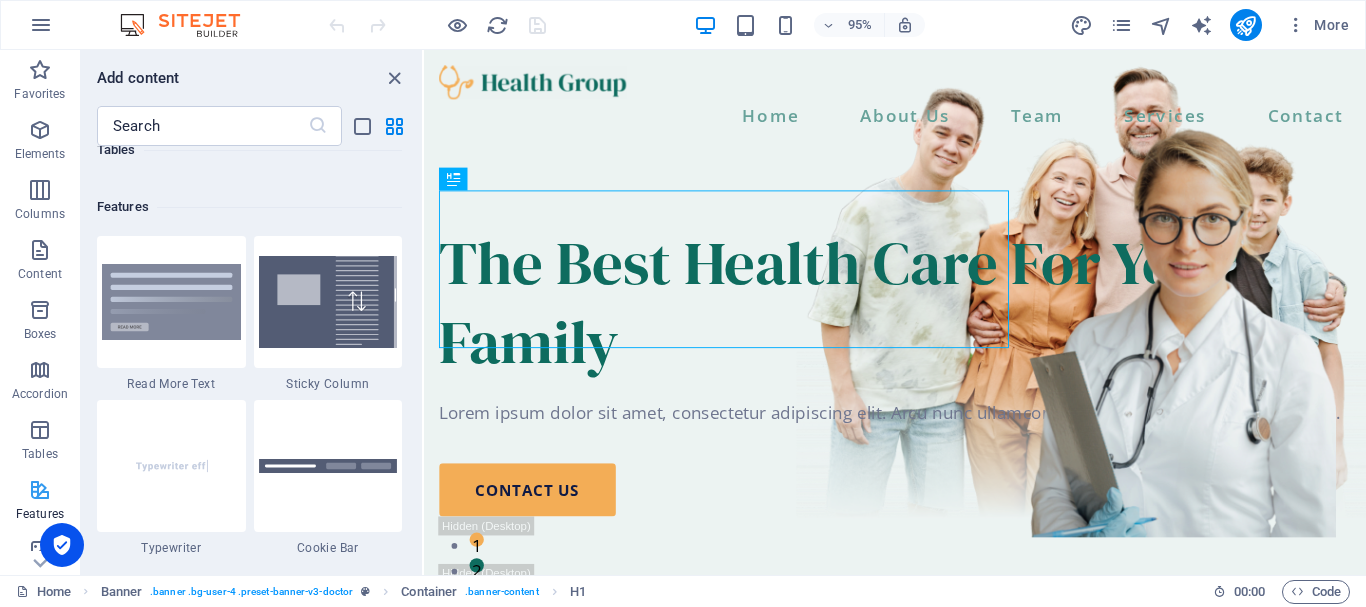 scroll, scrollTop: 7631, scrollLeft: 0, axis: vertical 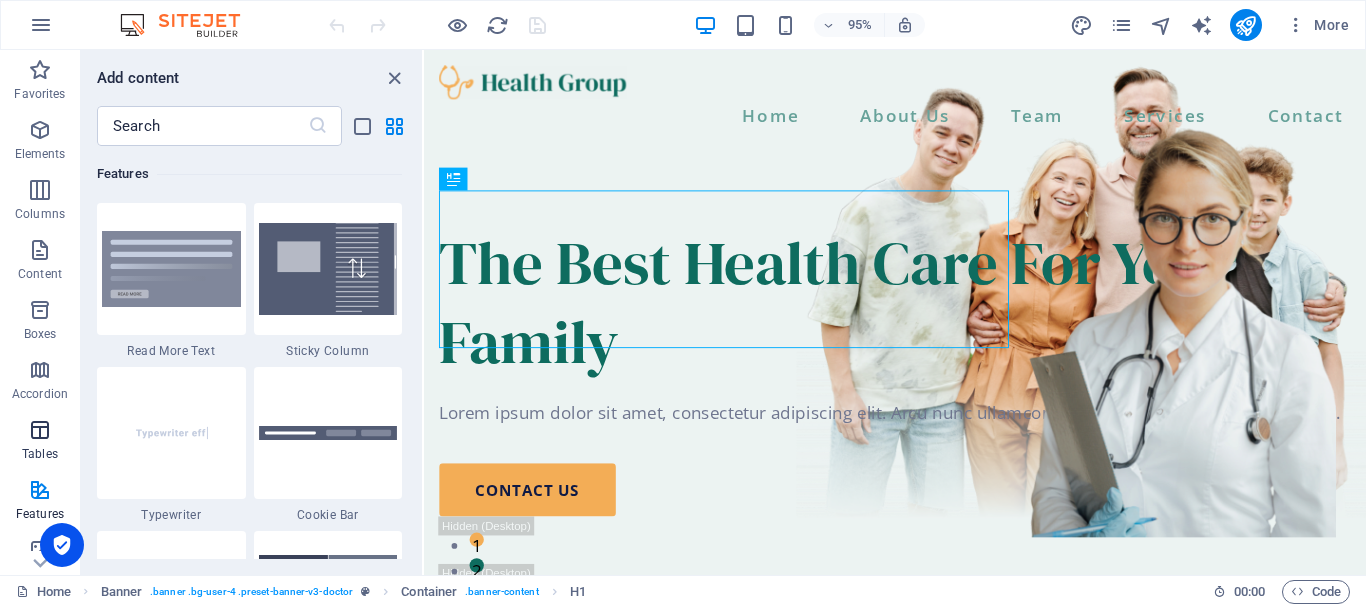 click at bounding box center [40, 430] 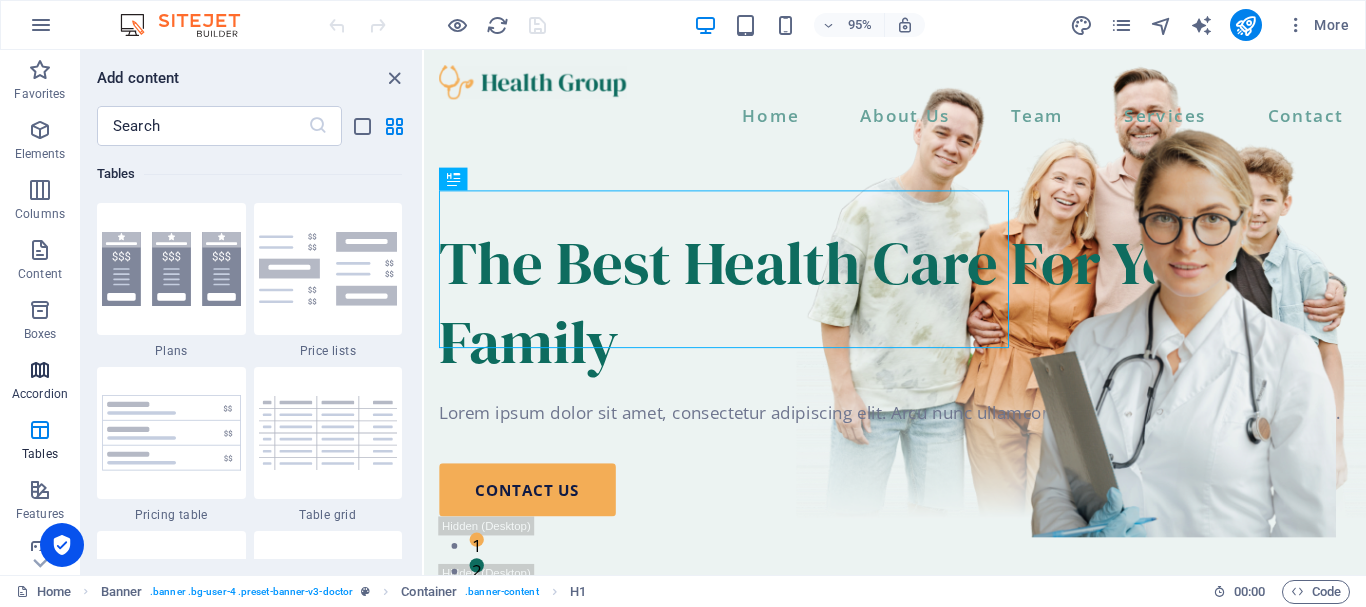 scroll, scrollTop: 6762, scrollLeft: 0, axis: vertical 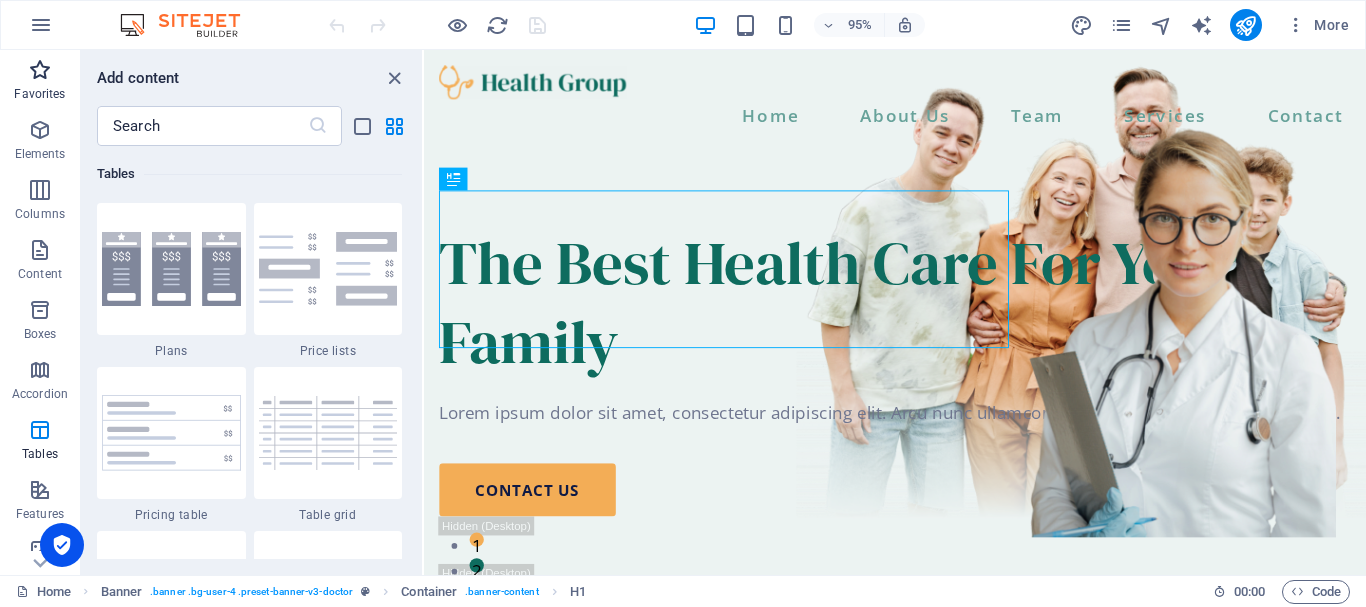 click on "Favorites" at bounding box center (39, 94) 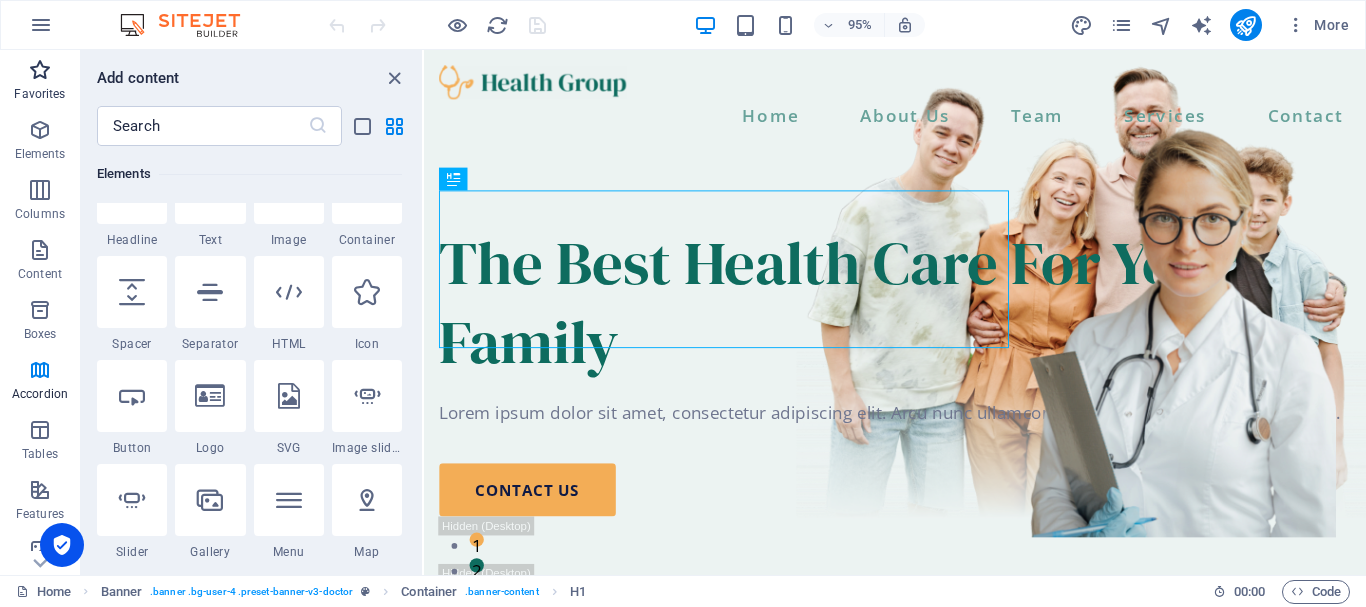 scroll, scrollTop: 0, scrollLeft: 0, axis: both 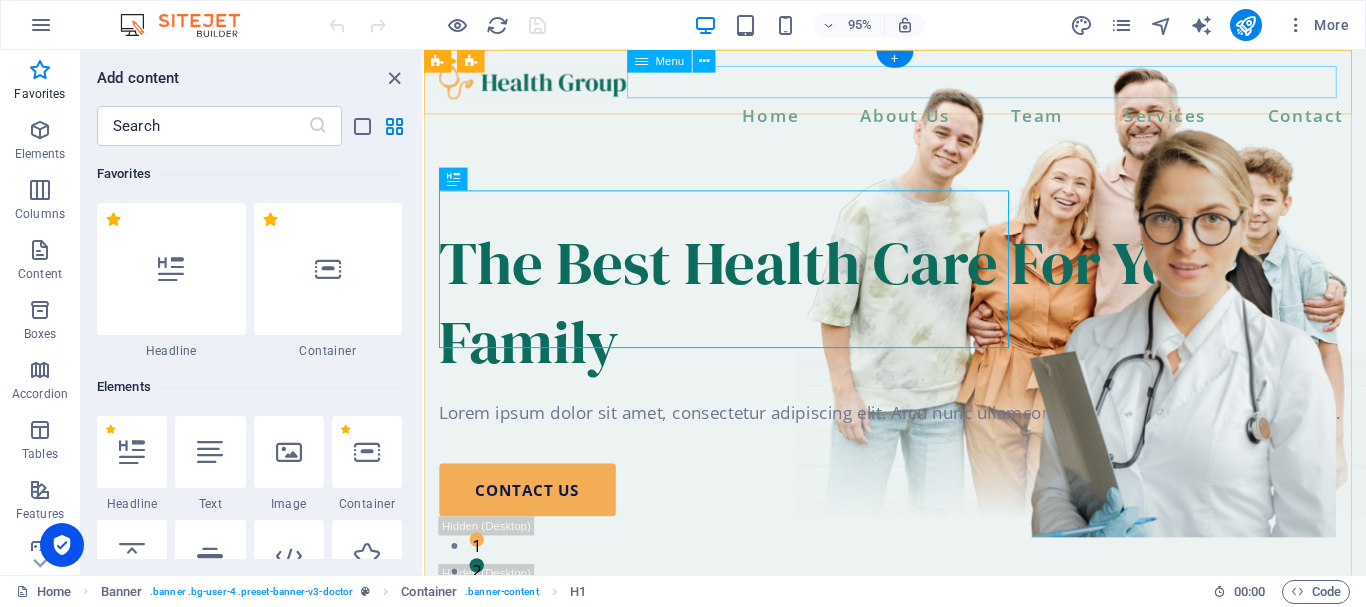 click on "Home About Us Team Services Contact" at bounding box center [920, 119] 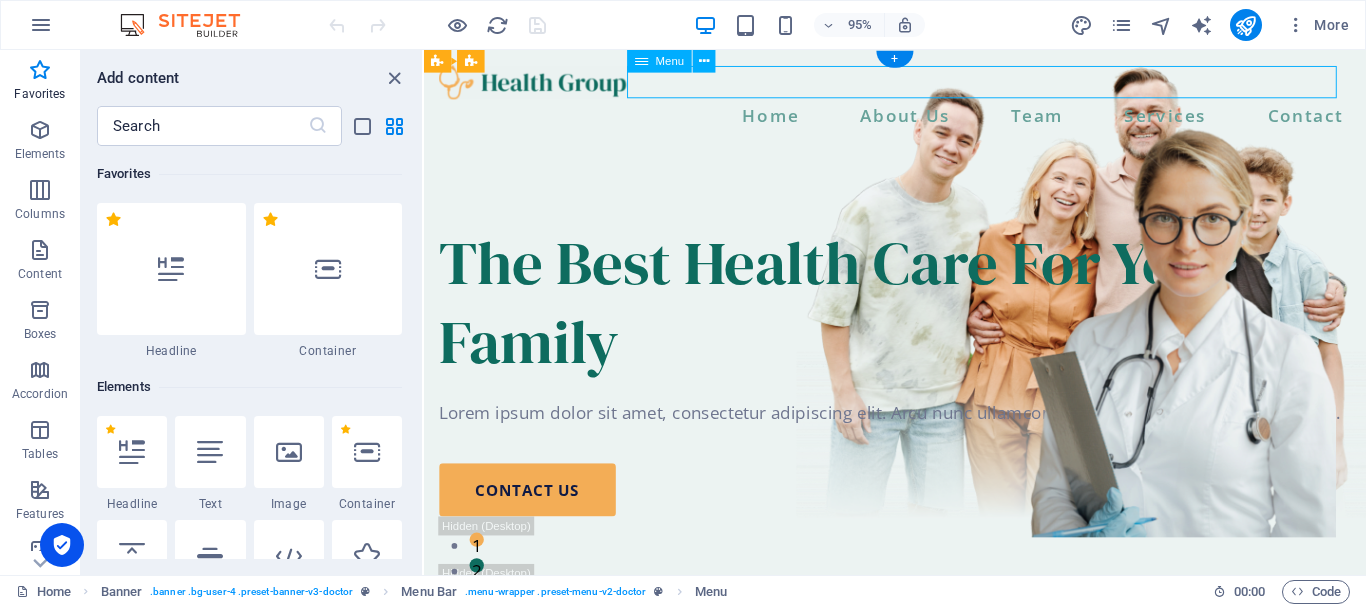 click on "Home About Us Team Services Contact" at bounding box center [920, 119] 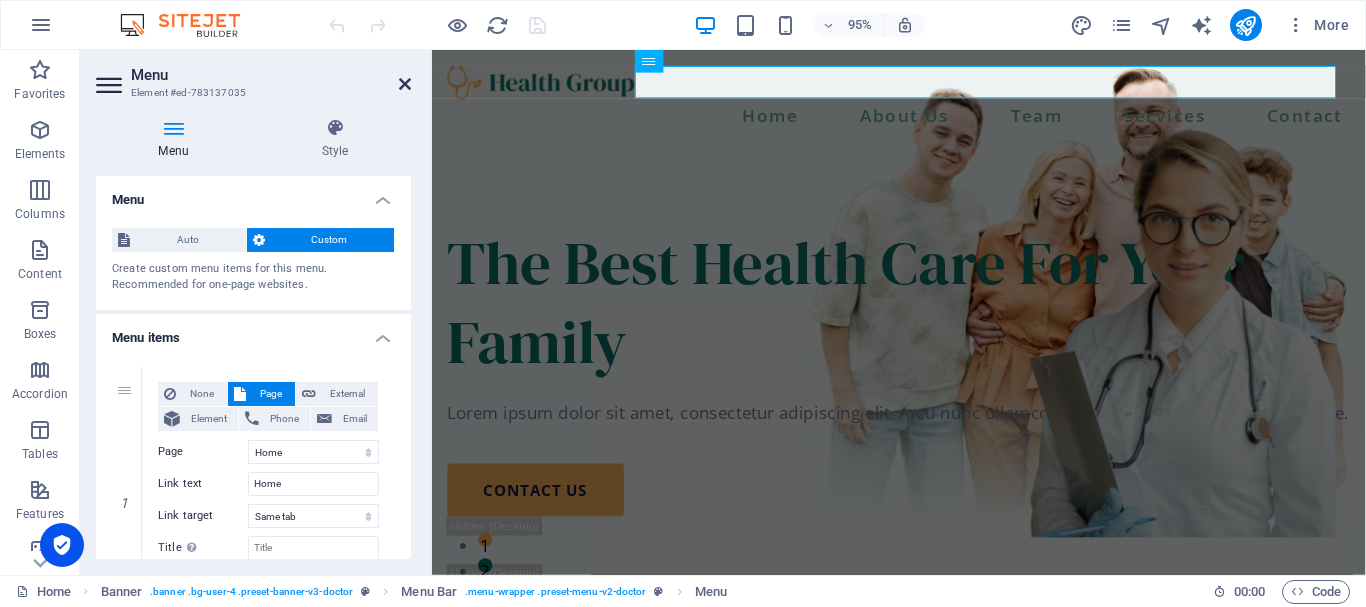click at bounding box center [405, 84] 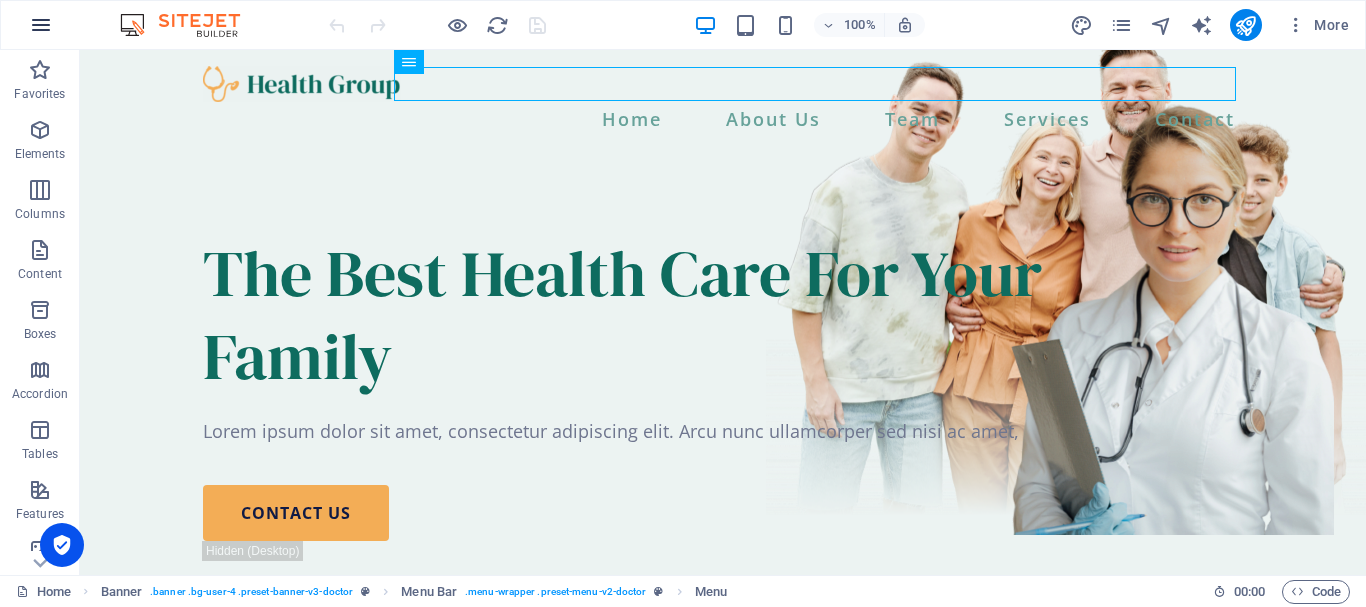 click at bounding box center [41, 25] 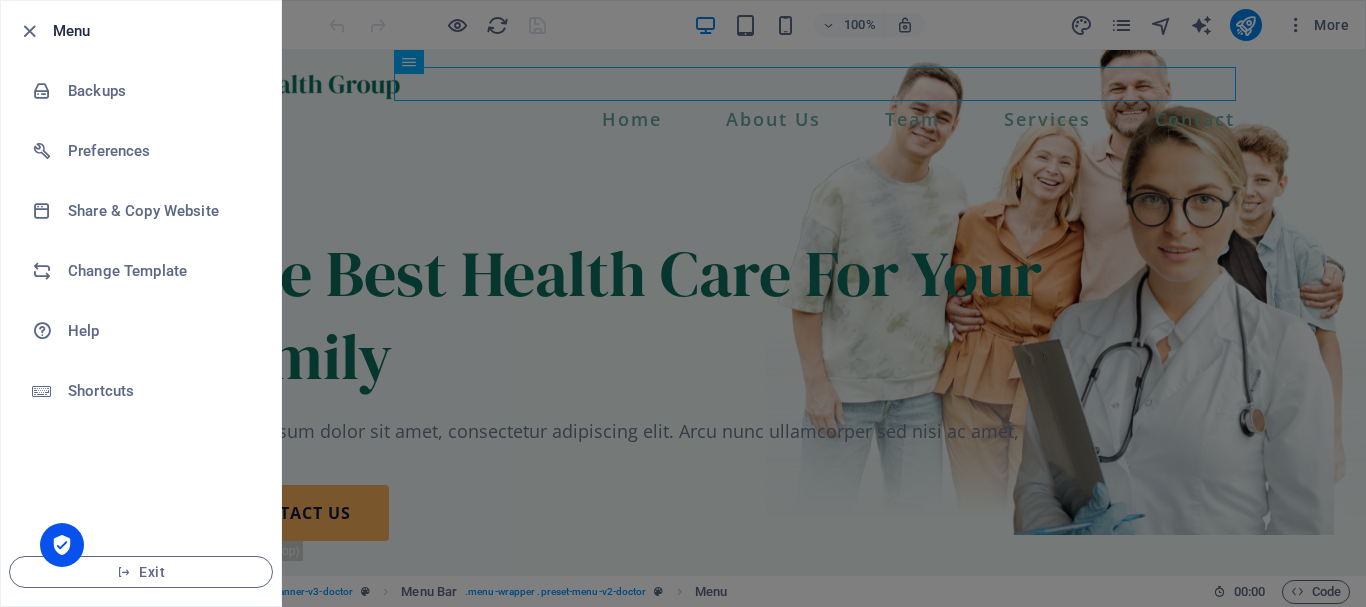 click at bounding box center [683, 303] 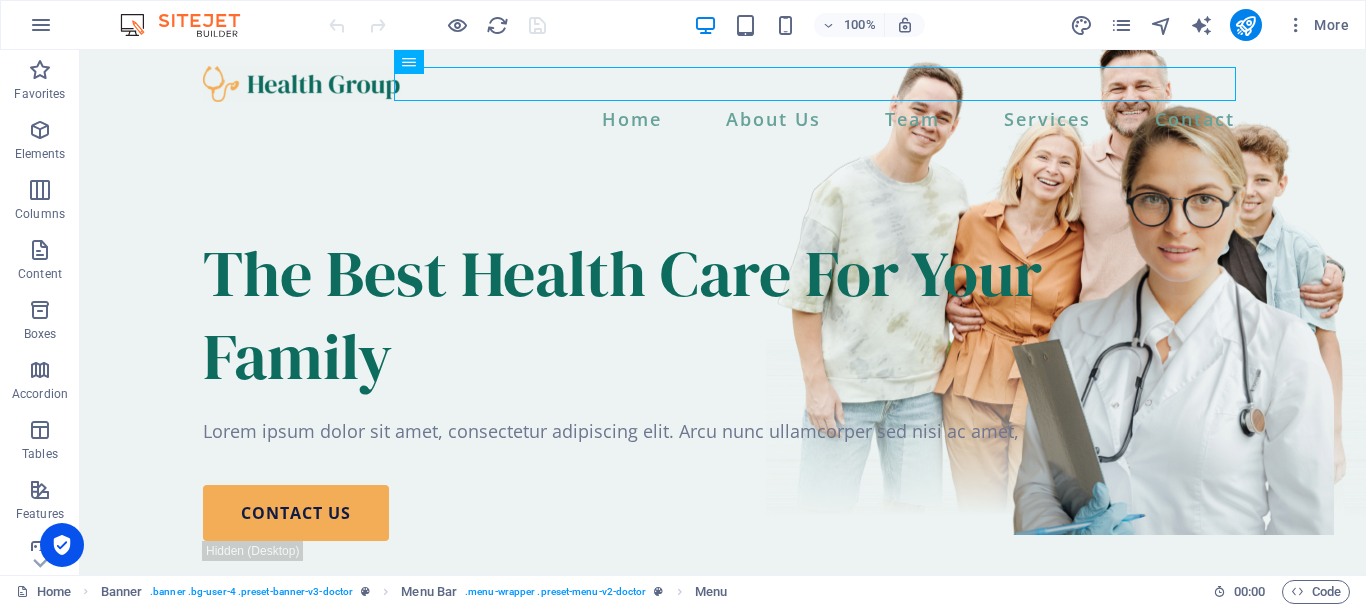 drag, startPoint x: 113, startPoint y: 50, endPoint x: 629, endPoint y: 89, distance: 517.47174 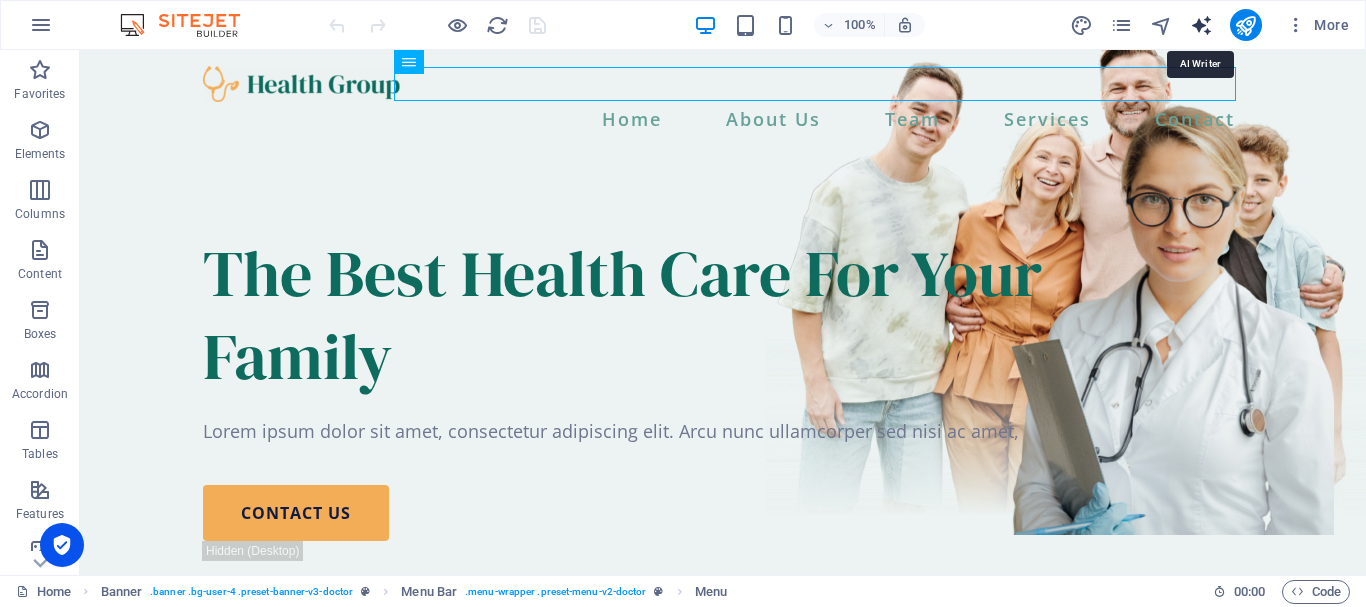 click at bounding box center [1201, 25] 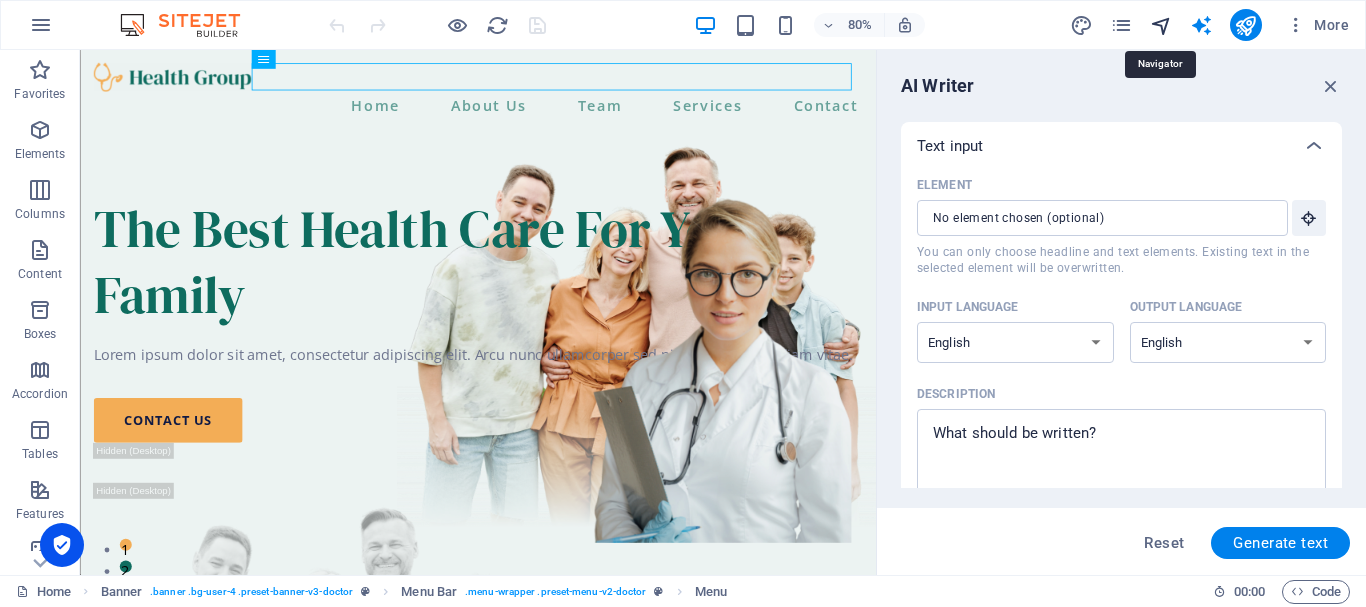click at bounding box center [1161, 25] 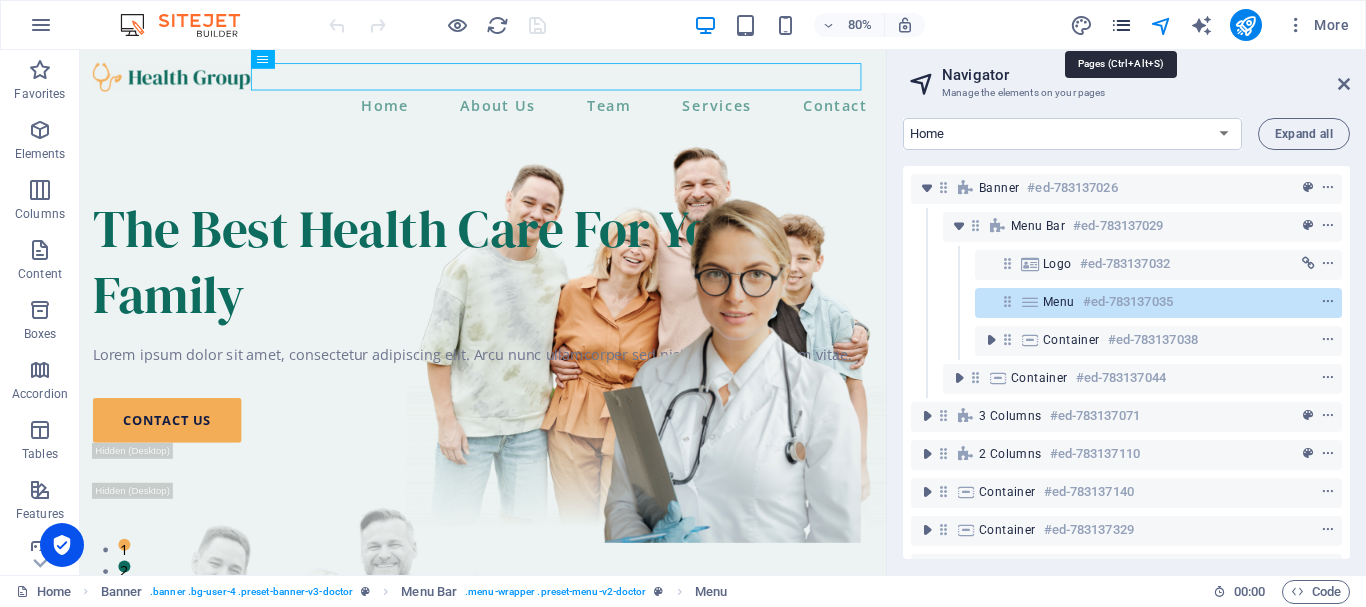 click at bounding box center (1121, 25) 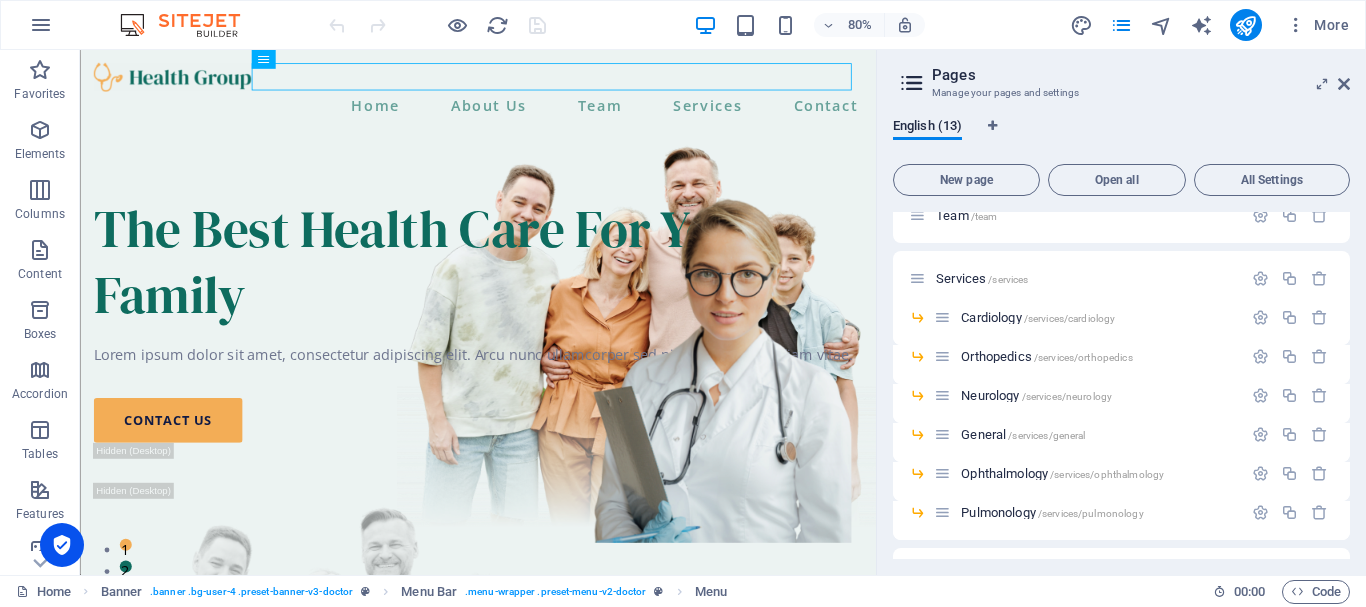 scroll, scrollTop: 137, scrollLeft: 0, axis: vertical 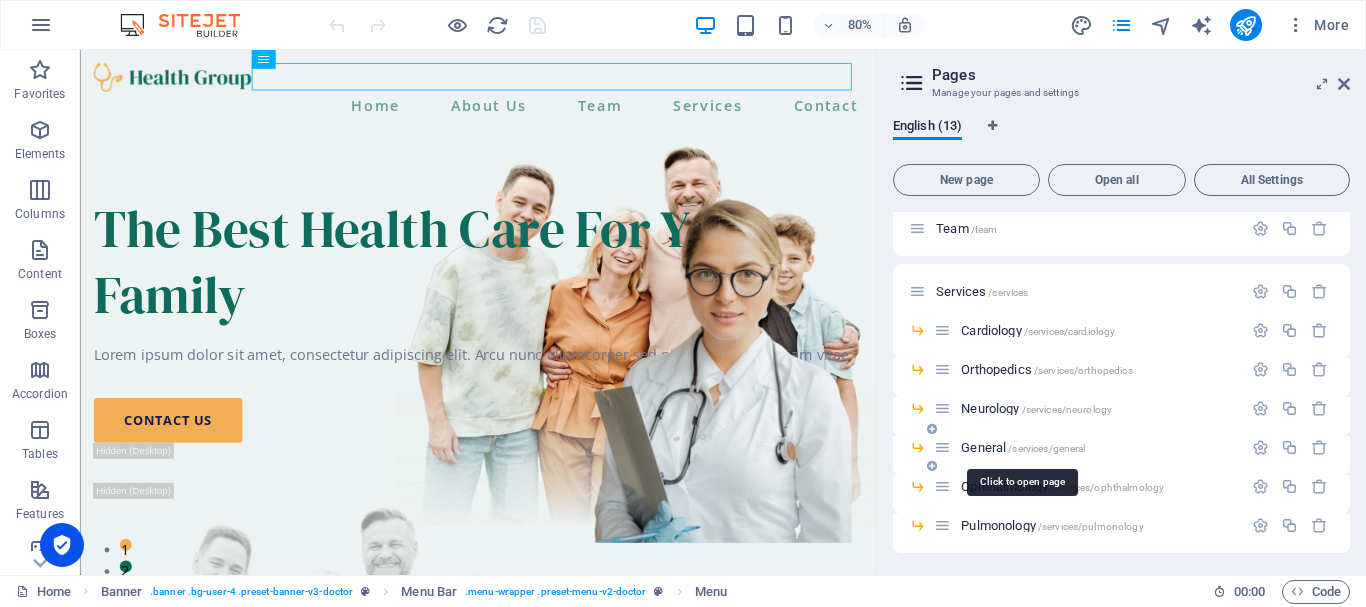 click on "General /services/general" at bounding box center [1023, 447] 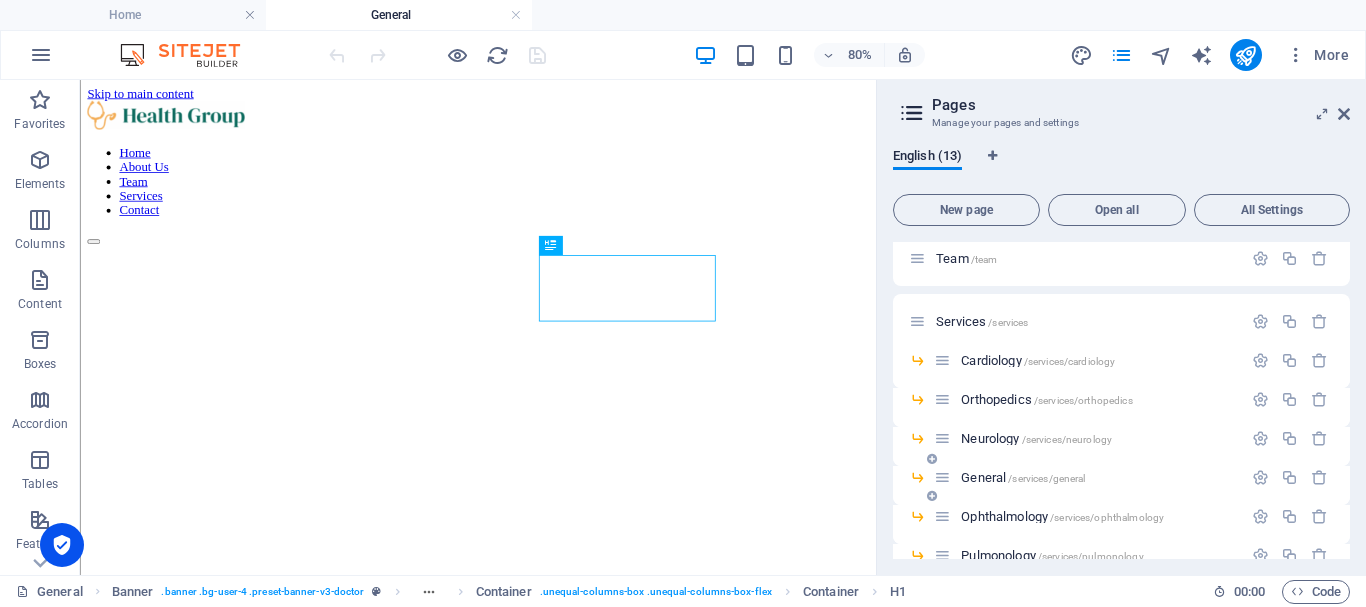 scroll, scrollTop: 0, scrollLeft: 0, axis: both 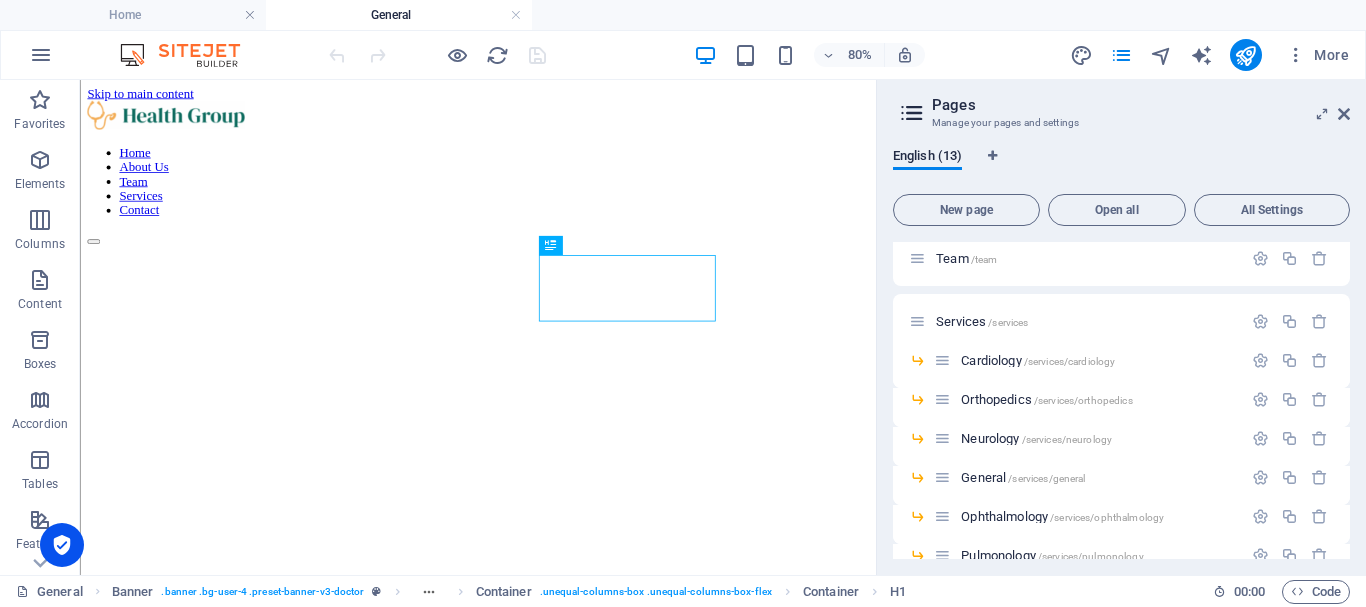 drag, startPoint x: 1352, startPoint y: 377, endPoint x: 1348, endPoint y: 430, distance: 53.15073 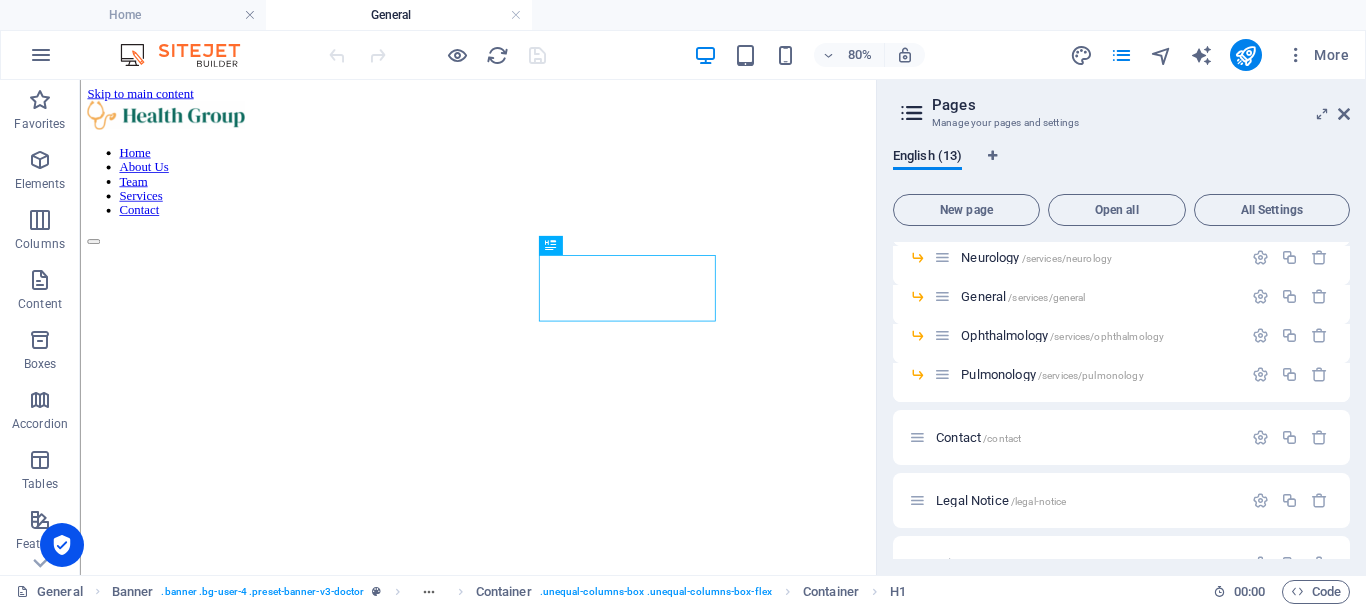 scroll, scrollTop: 358, scrollLeft: 0, axis: vertical 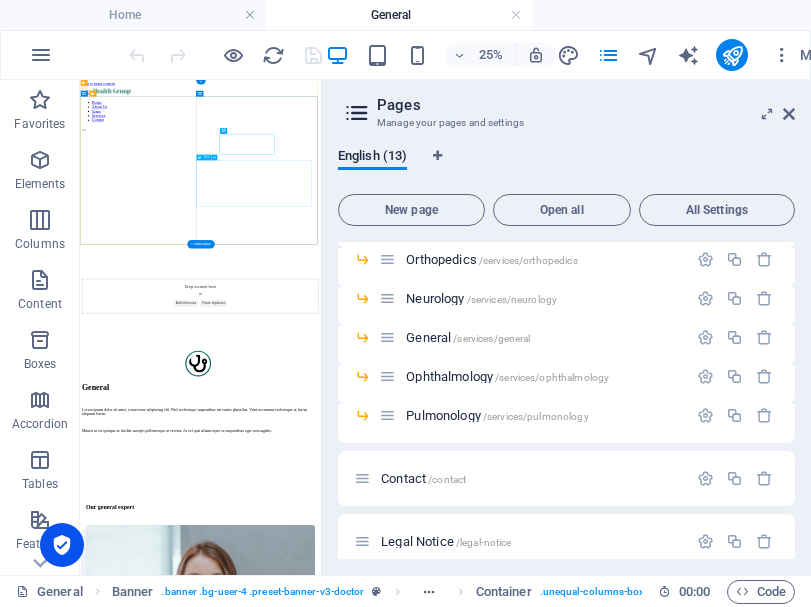 drag, startPoint x: 1421, startPoint y: 560, endPoint x: 578, endPoint y: 448, distance: 850.40753 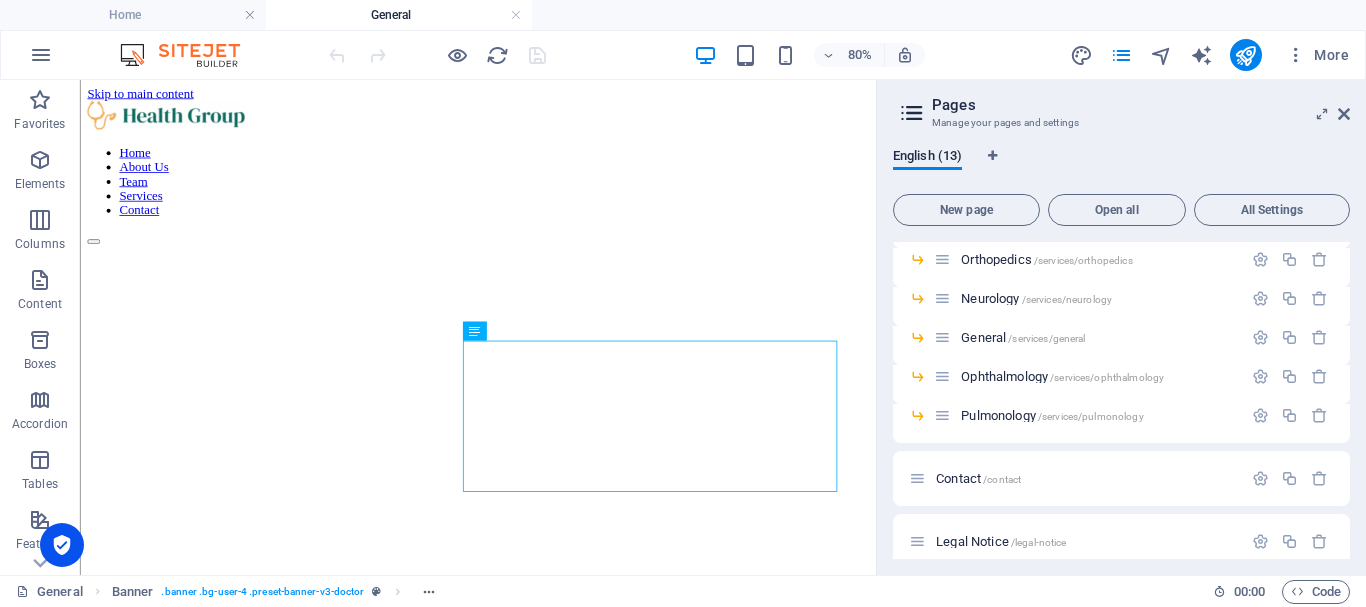 drag, startPoint x: 1350, startPoint y: 388, endPoint x: 1347, endPoint y: 377, distance: 11.401754 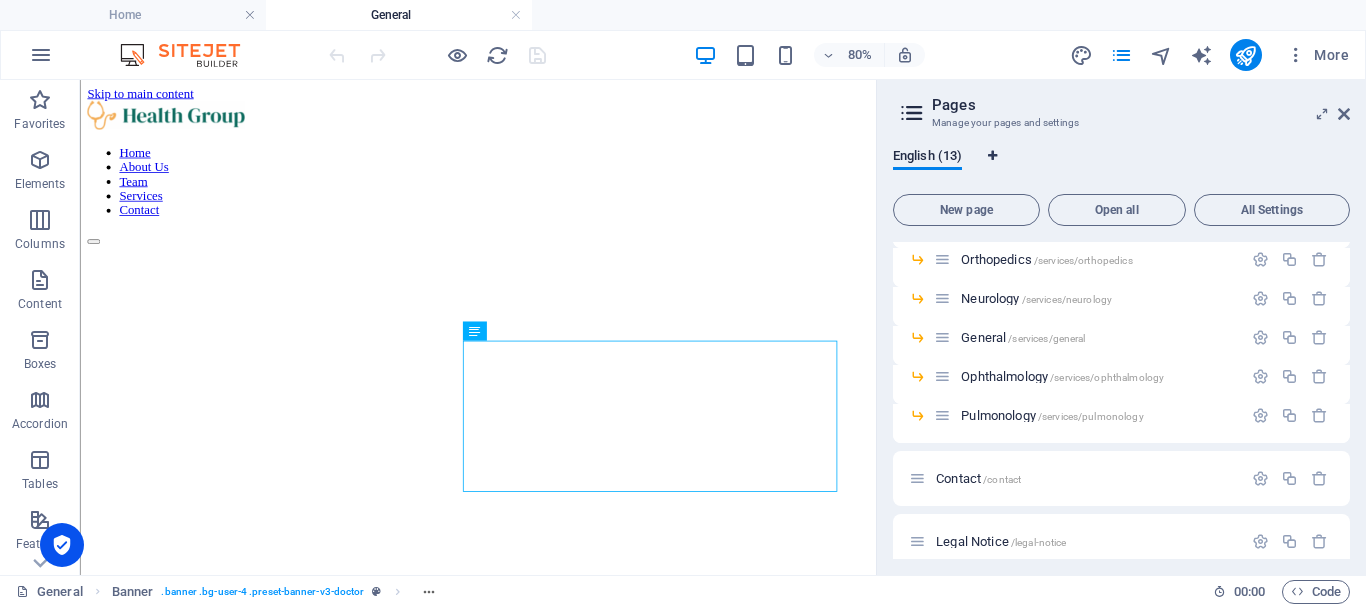 click at bounding box center (992, 156) 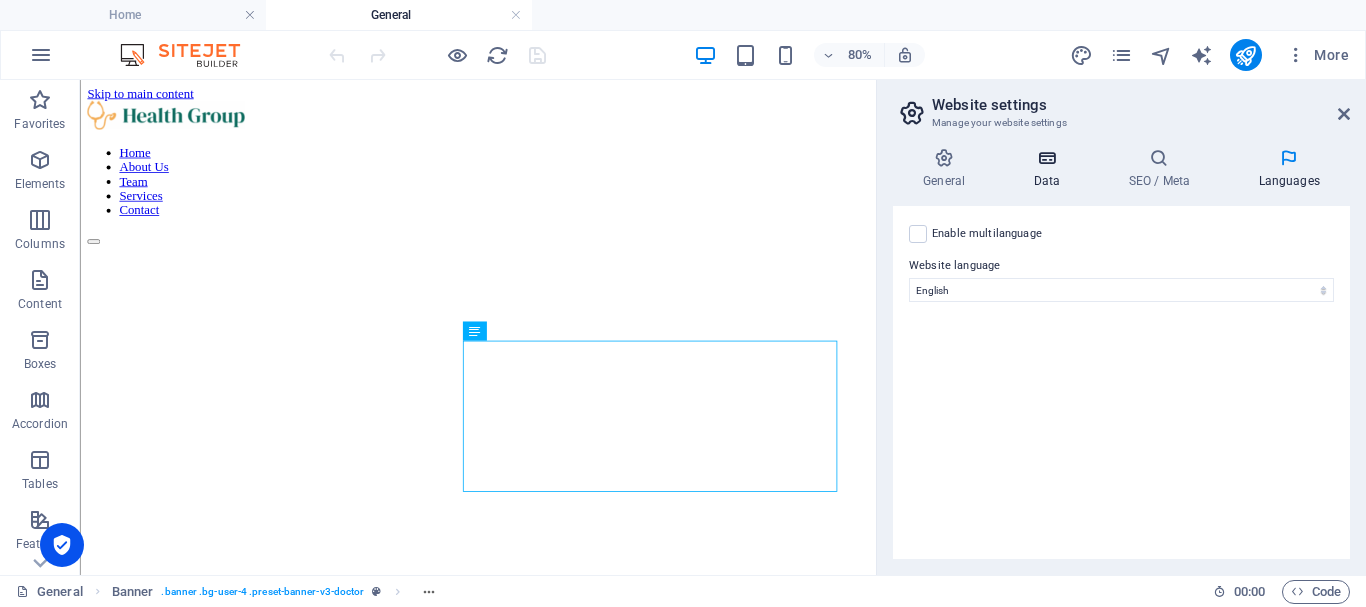 click at bounding box center [1046, 158] 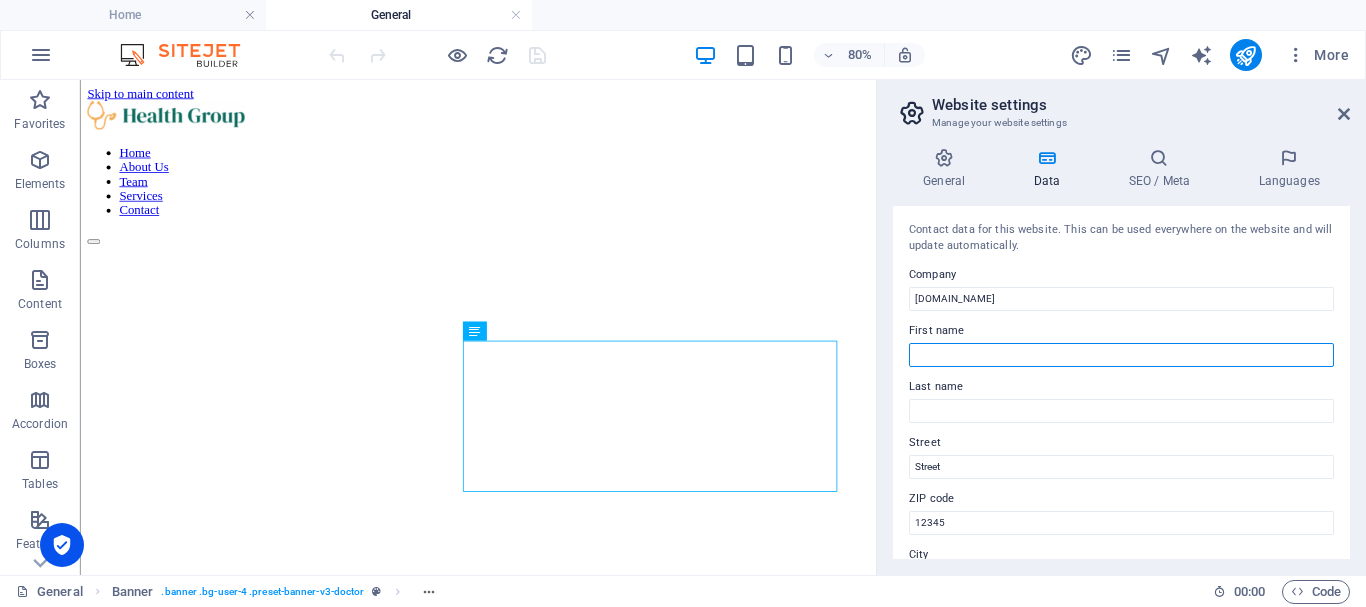 click on "First name" at bounding box center [1121, 355] 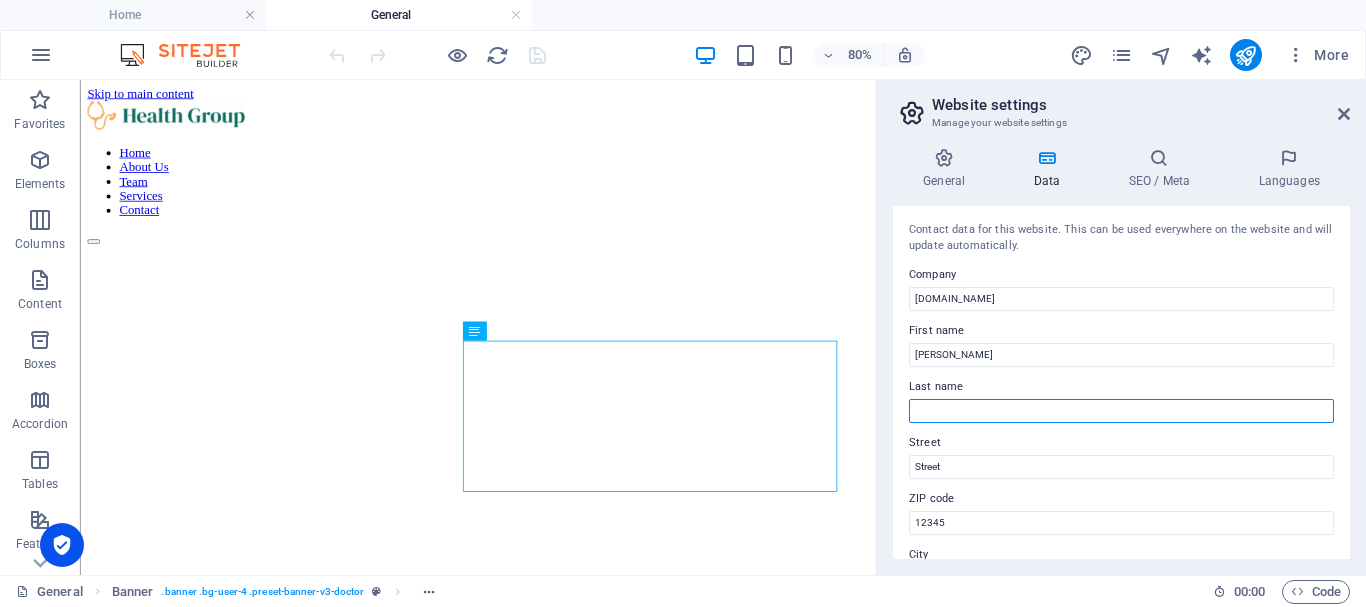type on "Watt" 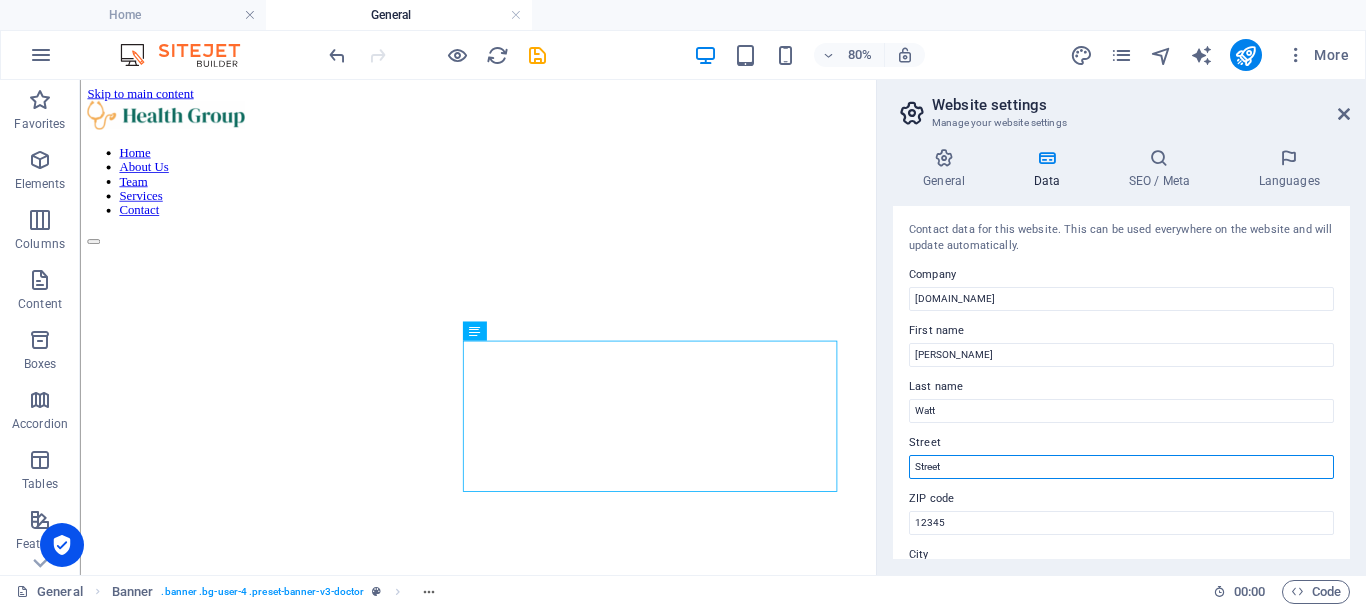 click on "Street" at bounding box center (1121, 467) 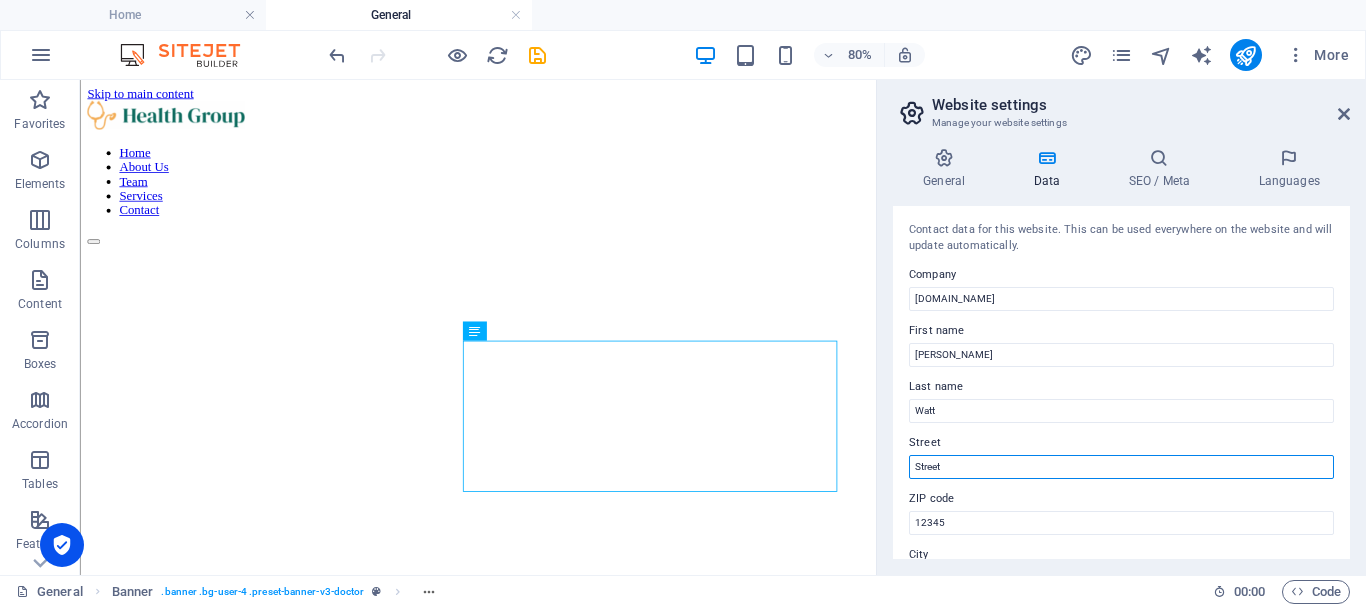 drag, startPoint x: 960, startPoint y: 465, endPoint x: 881, endPoint y: 463, distance: 79.025314 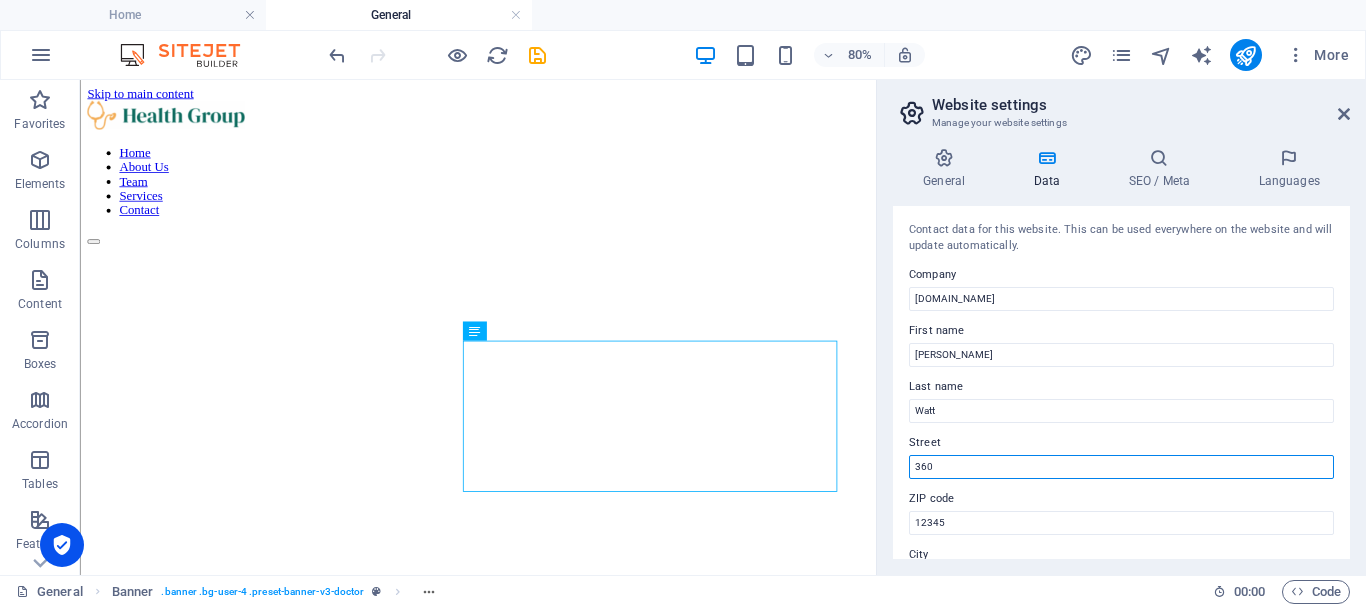 type on "[STREET_ADDRESS]" 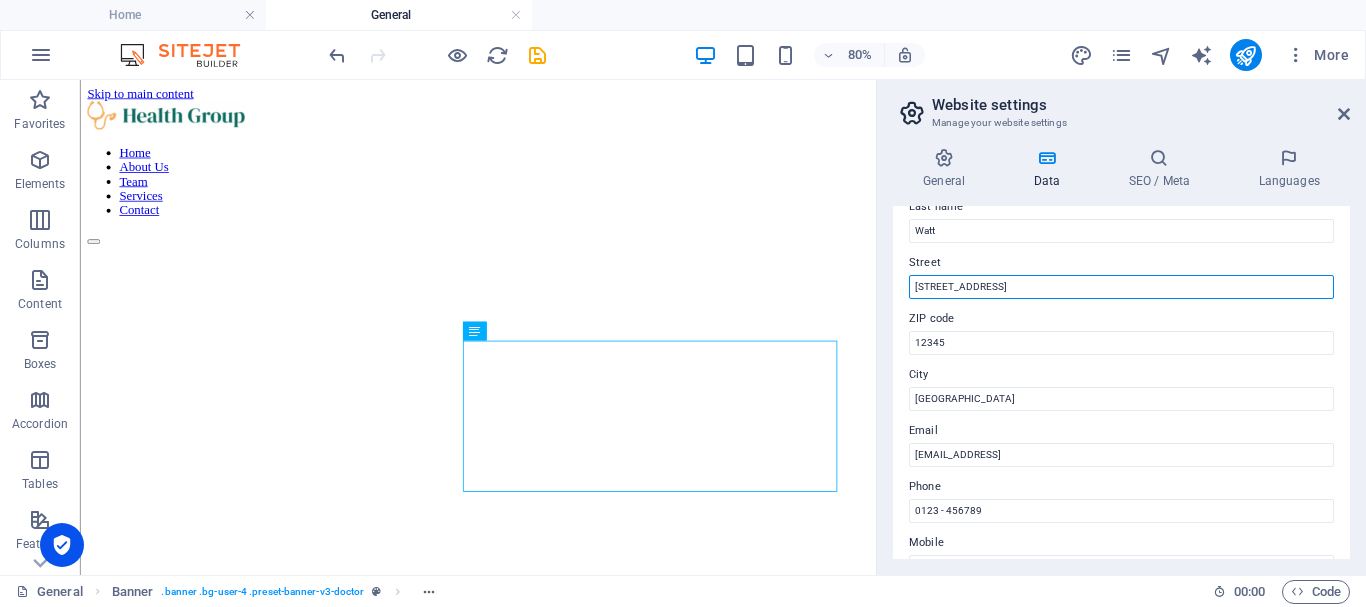 scroll, scrollTop: 183, scrollLeft: 0, axis: vertical 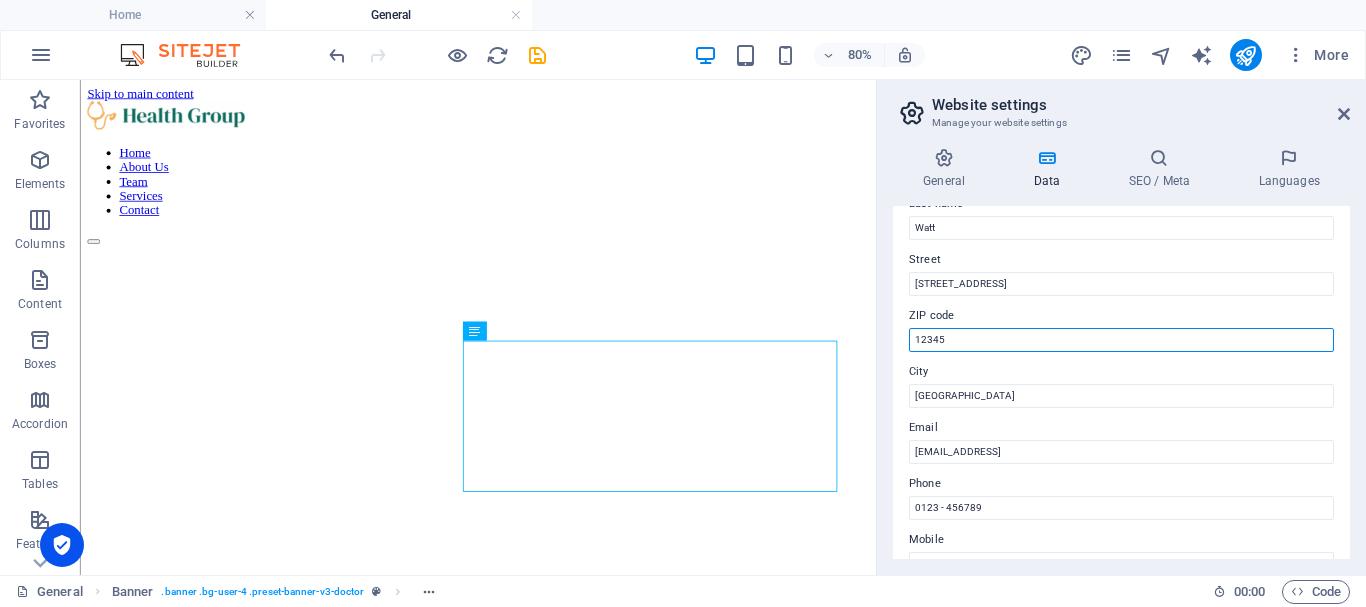 drag, startPoint x: 996, startPoint y: 335, endPoint x: 980, endPoint y: 336, distance: 16.03122 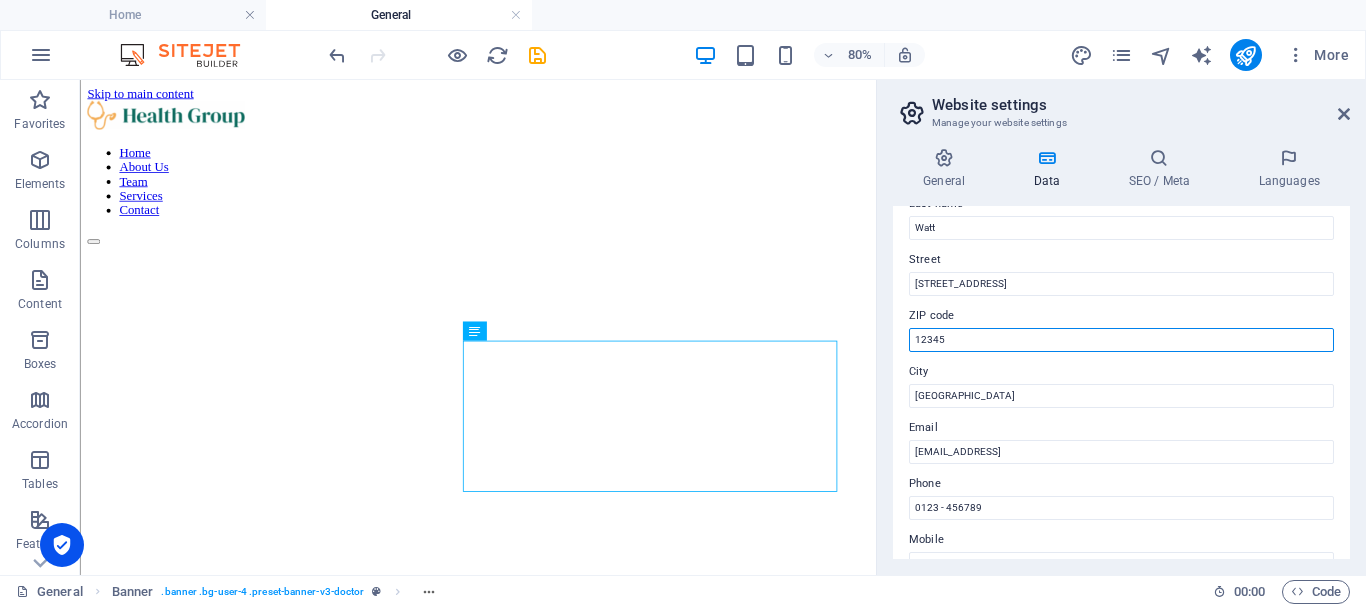 click on "12345" at bounding box center (1121, 340) 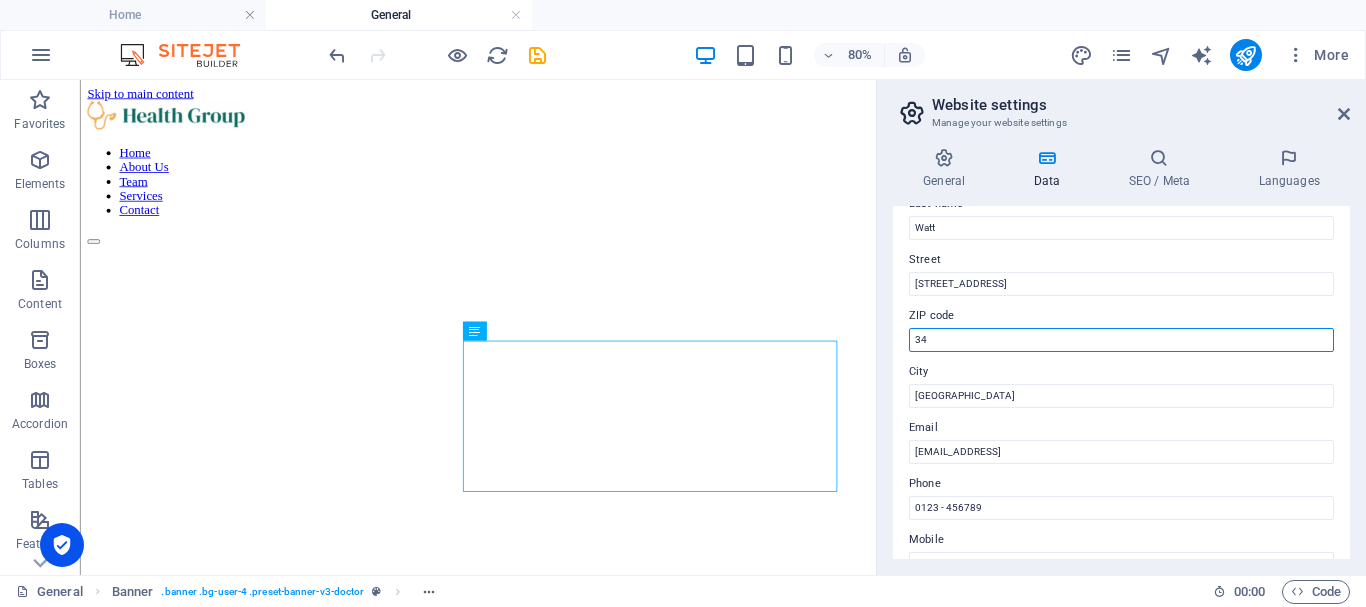 type on "34957" 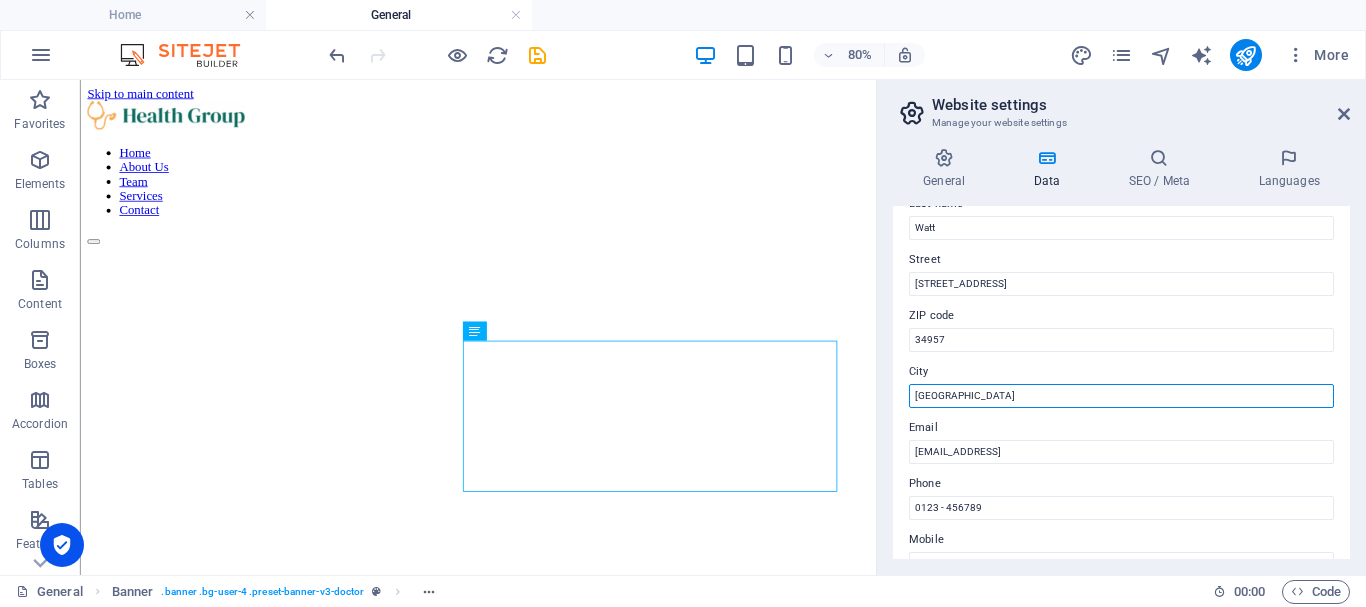 drag, startPoint x: 960, startPoint y: 402, endPoint x: 888, endPoint y: 398, distance: 72.11102 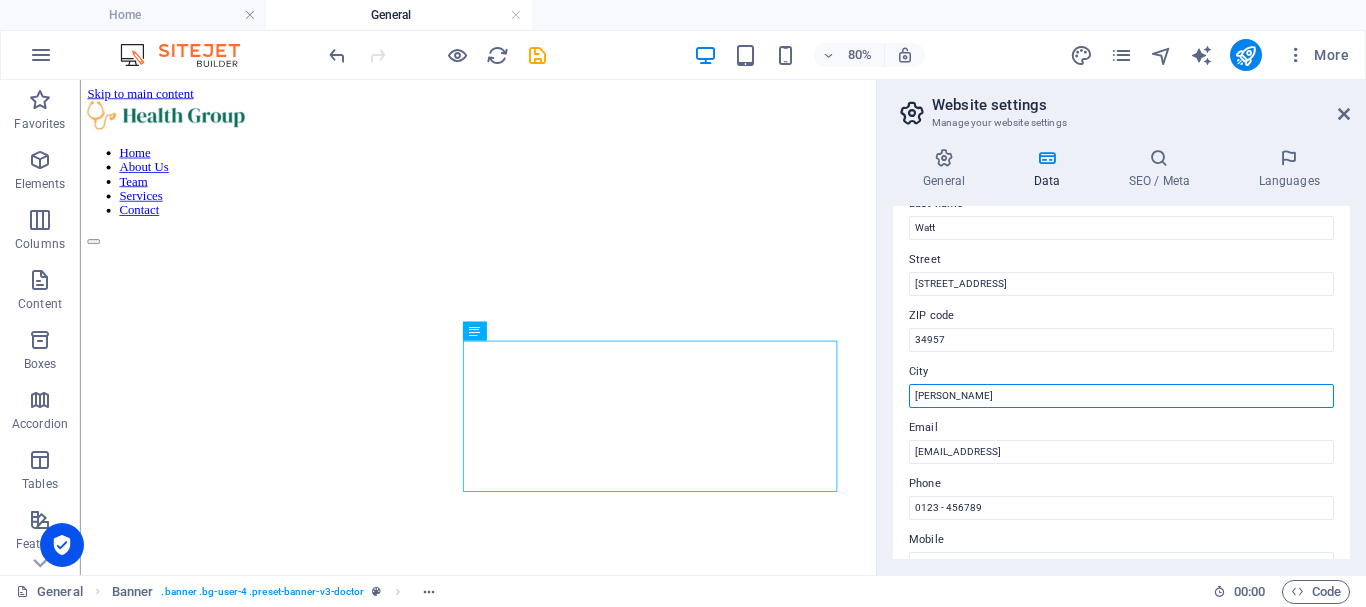 type on "[PERSON_NAME][GEOGRAPHIC_DATA]" 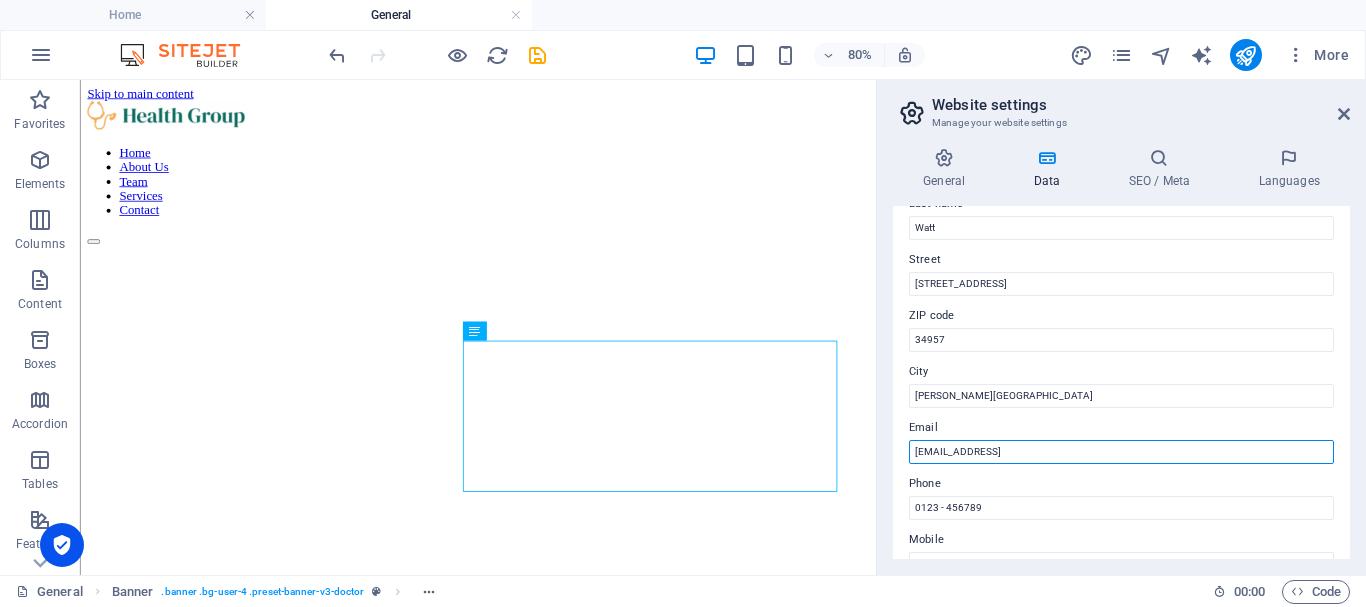 drag, startPoint x: 1252, startPoint y: 533, endPoint x: 1072, endPoint y: 556, distance: 181.4635 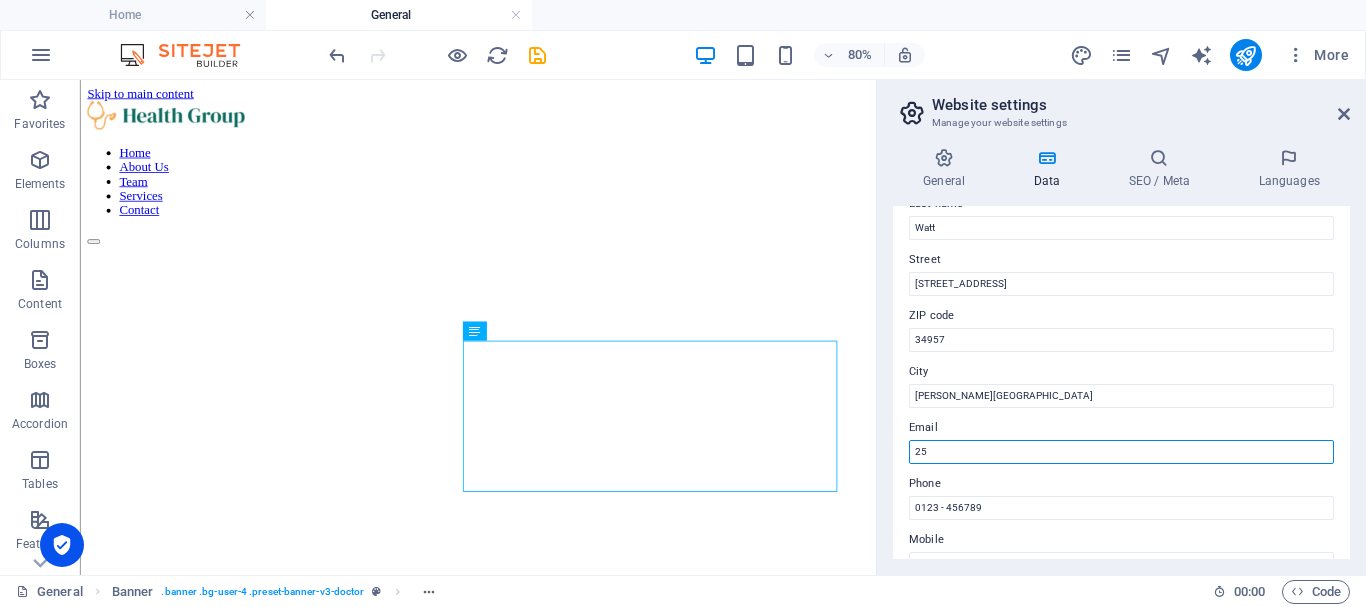 type on "2" 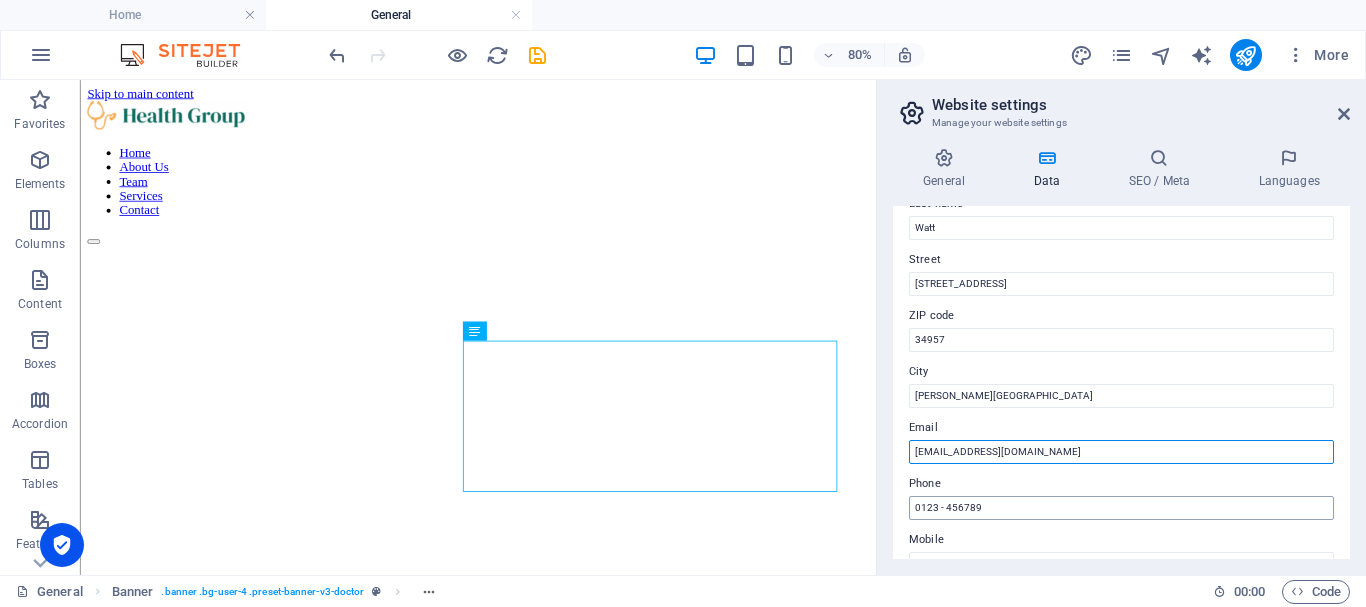 type on "[EMAIL_ADDRESS][DOMAIN_NAME]" 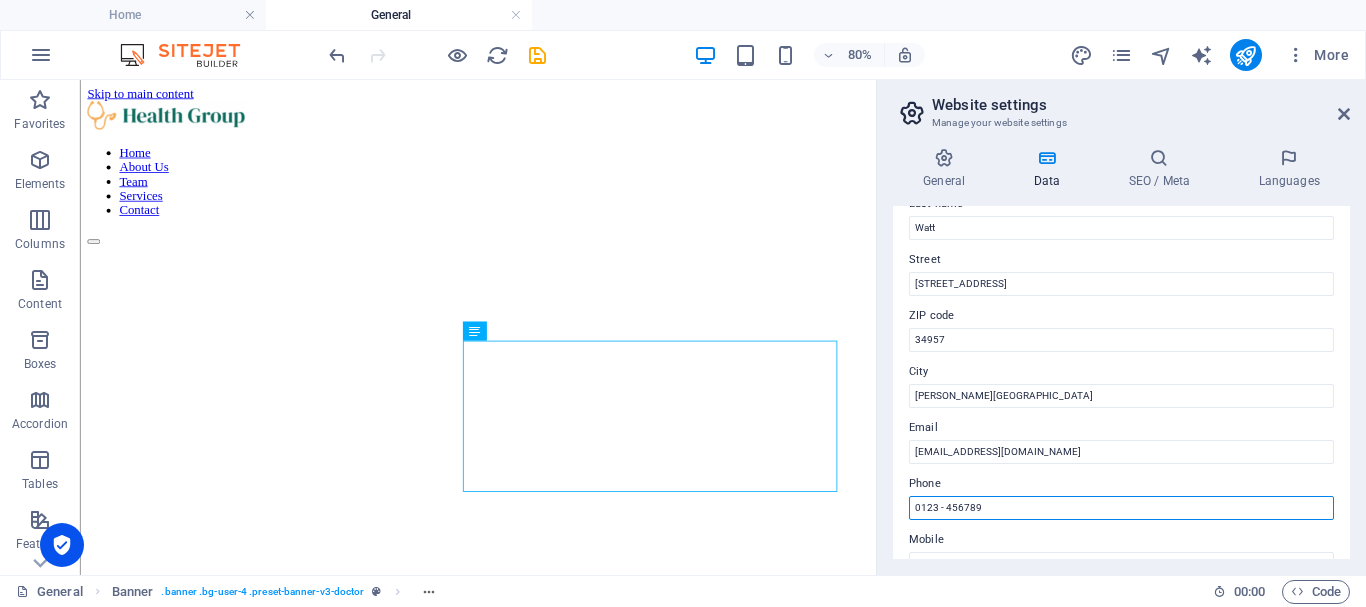 click on "0123 - 456789" at bounding box center (1121, 508) 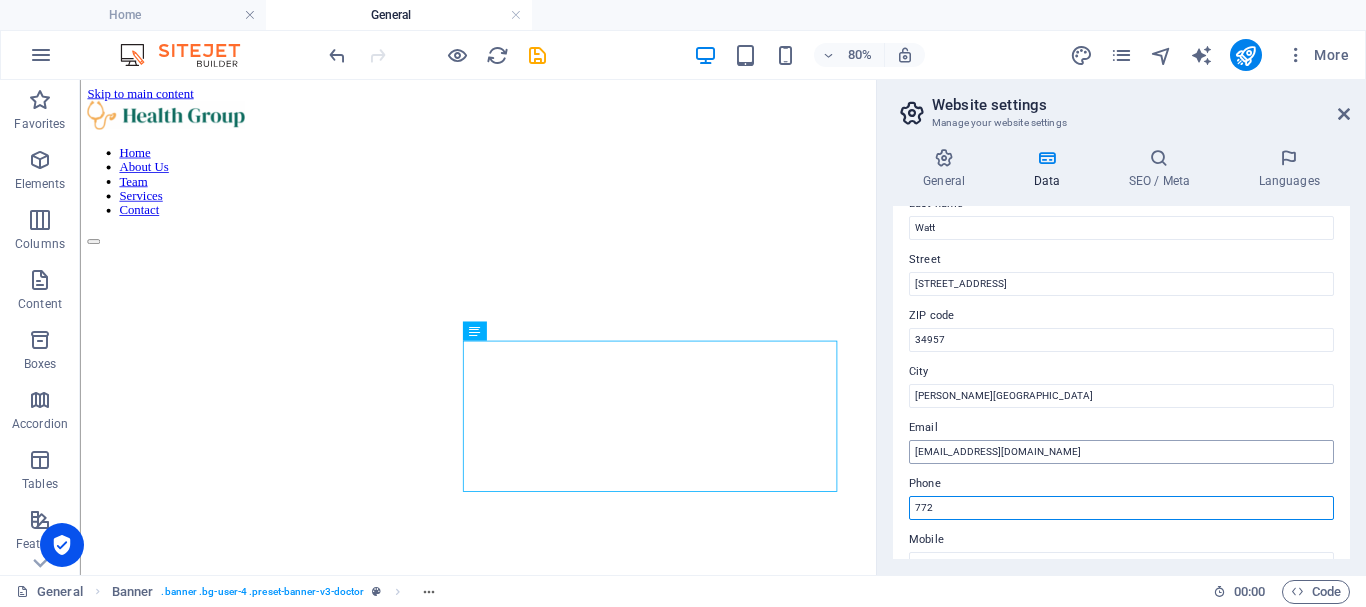 type on "7722083057" 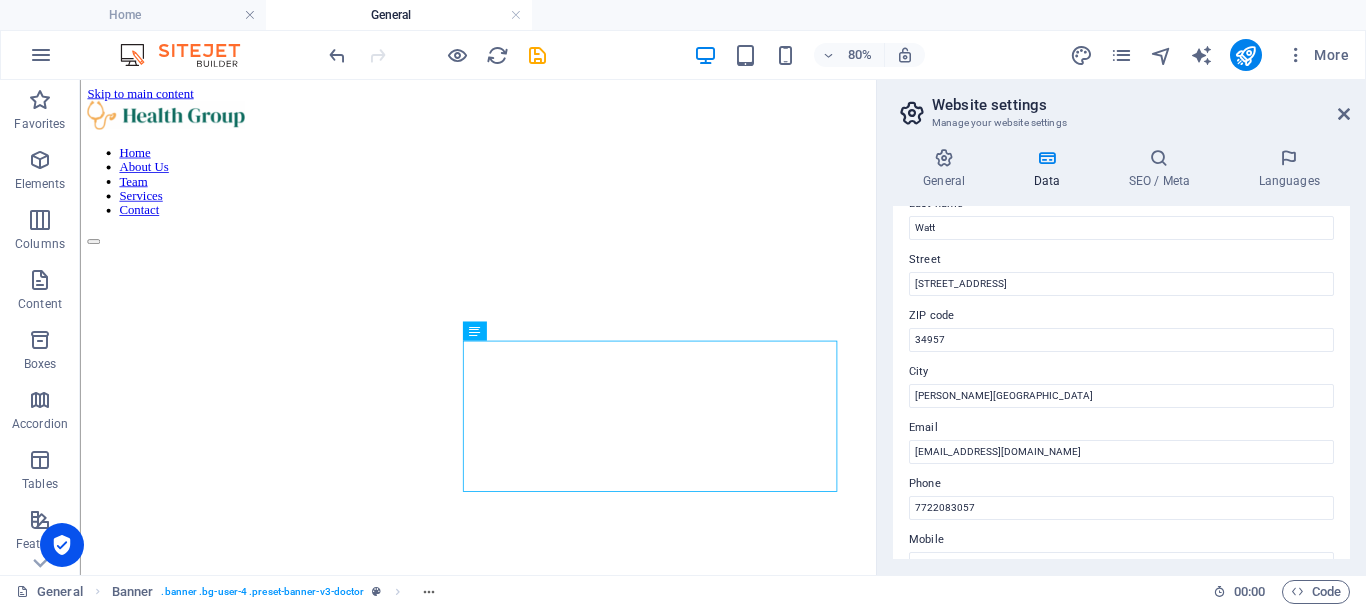 drag, startPoint x: 1345, startPoint y: 351, endPoint x: 1341, endPoint y: 391, distance: 40.1995 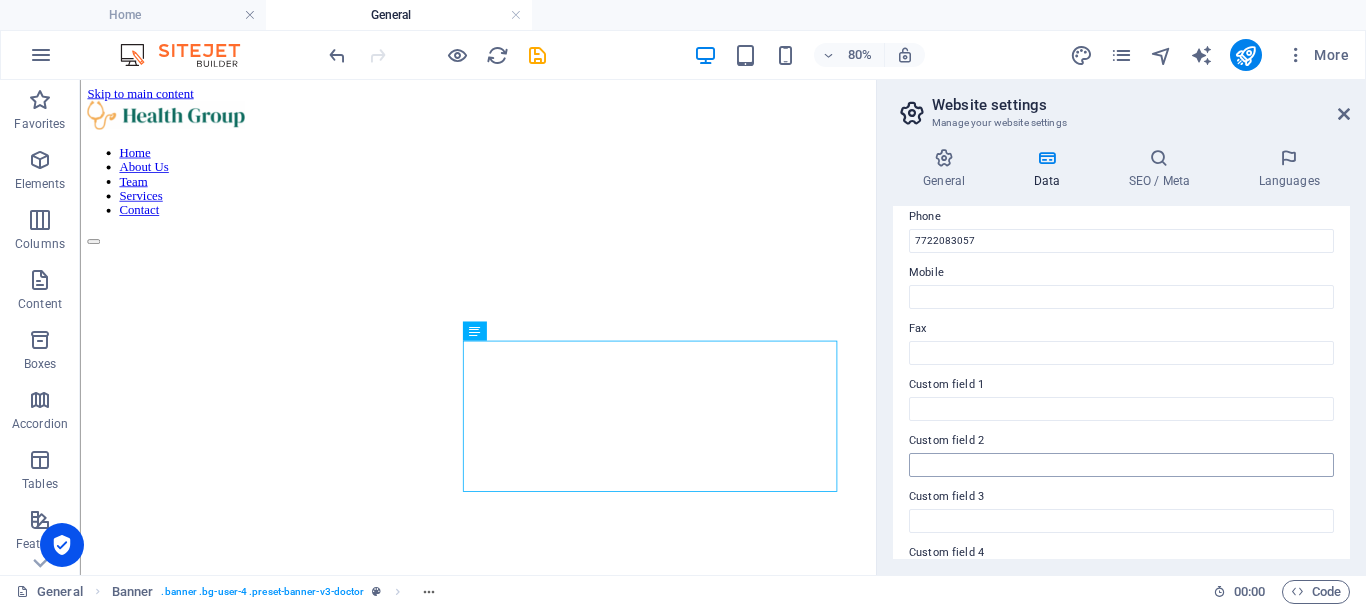 scroll, scrollTop: 452, scrollLeft: 0, axis: vertical 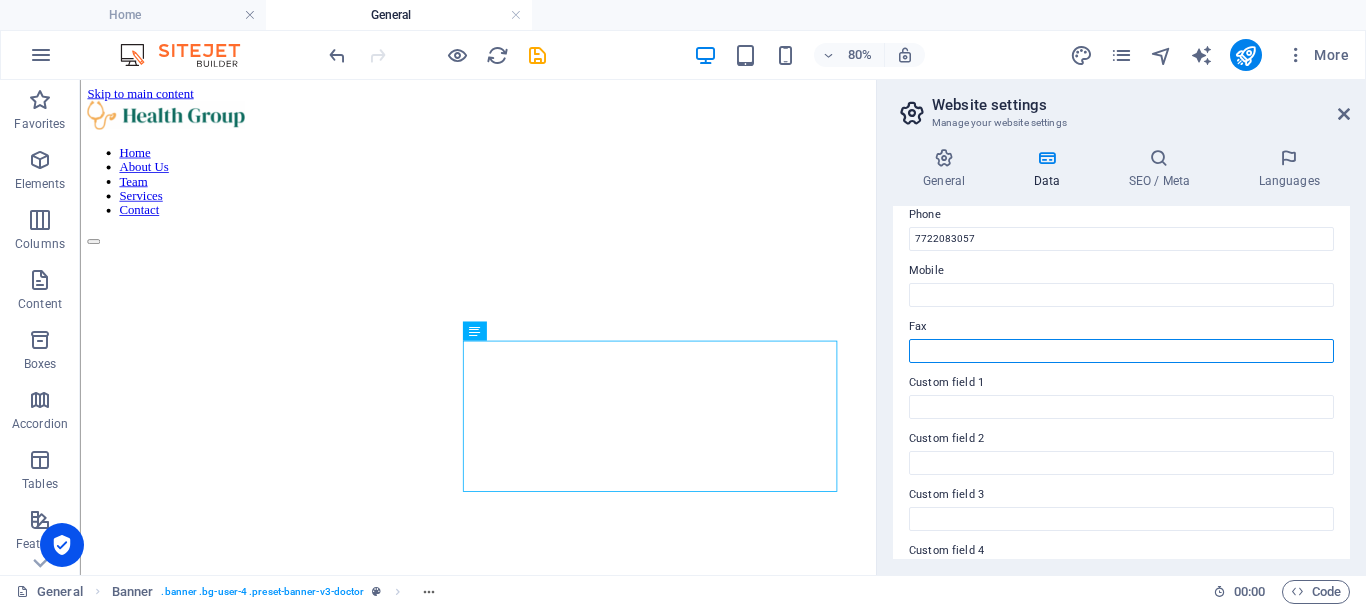 click on "Fax" at bounding box center [1121, 351] 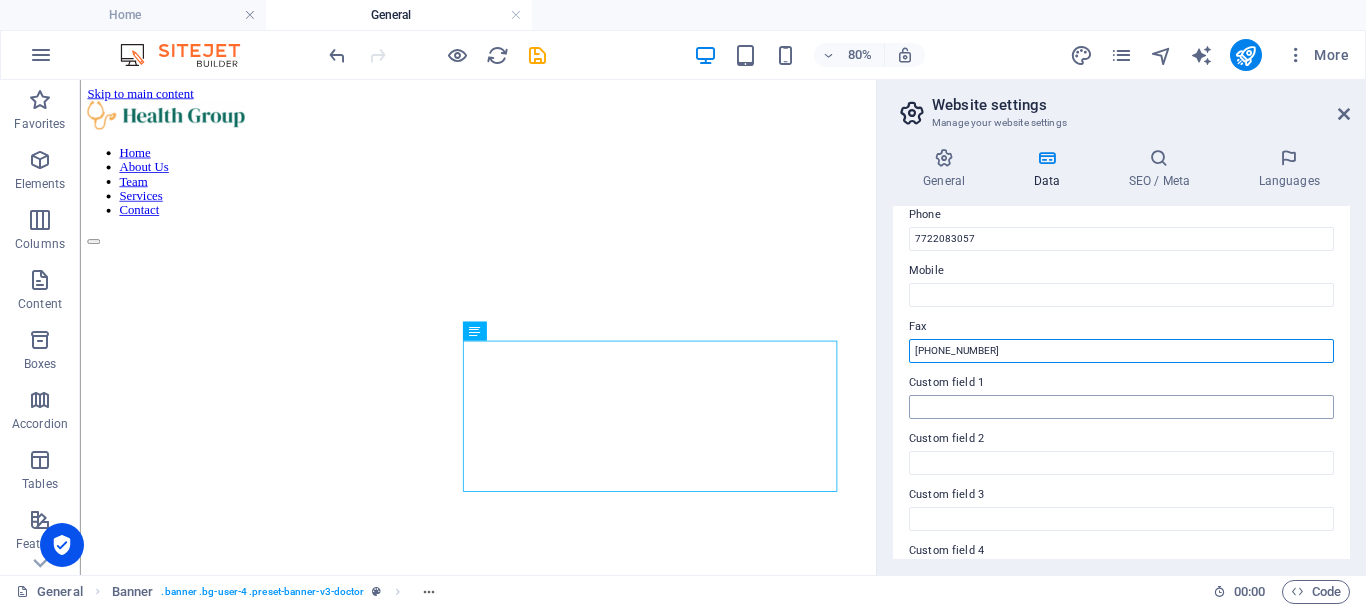 type on "772-209-4200" 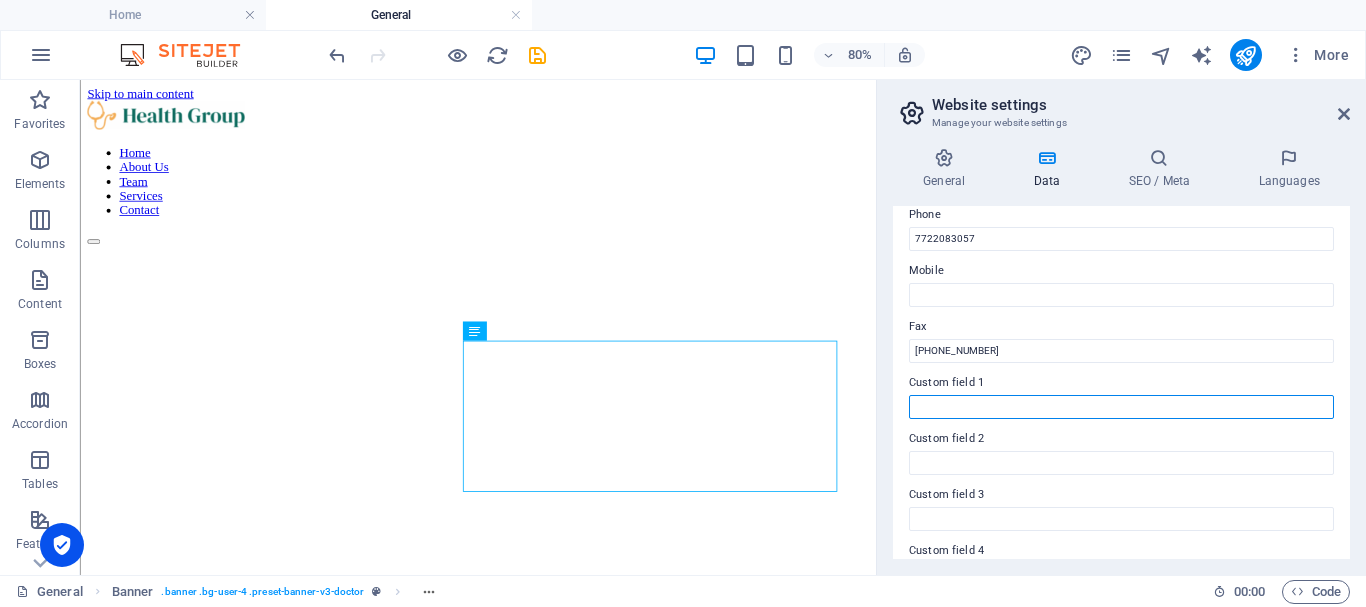 click on "Custom field 1" at bounding box center (1121, 407) 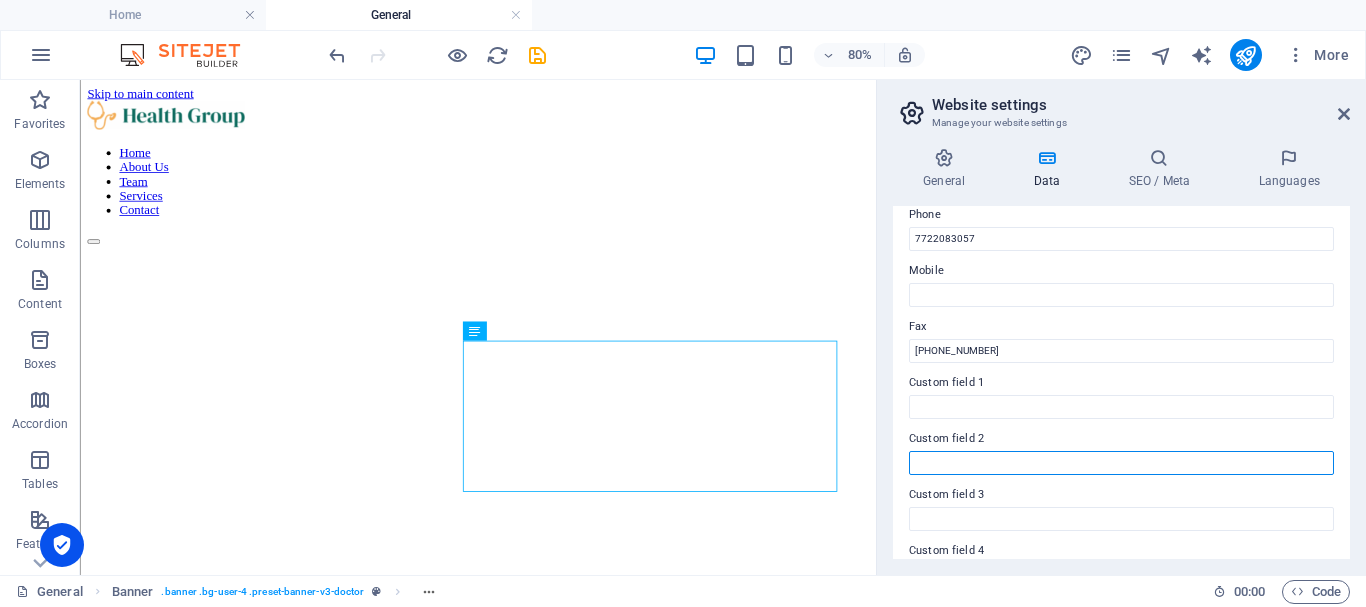 drag, startPoint x: 1304, startPoint y: 453, endPoint x: 1323, endPoint y: 442, distance: 21.954498 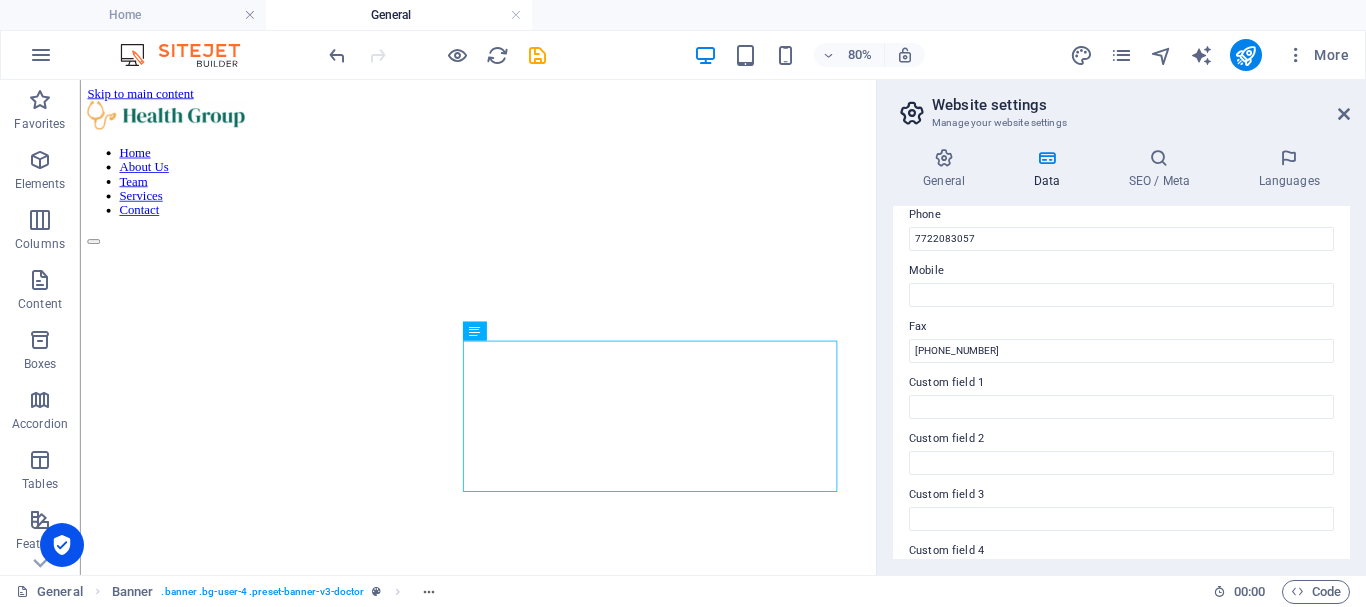 drag, startPoint x: 1323, startPoint y: 442, endPoint x: 1344, endPoint y: 462, distance: 29 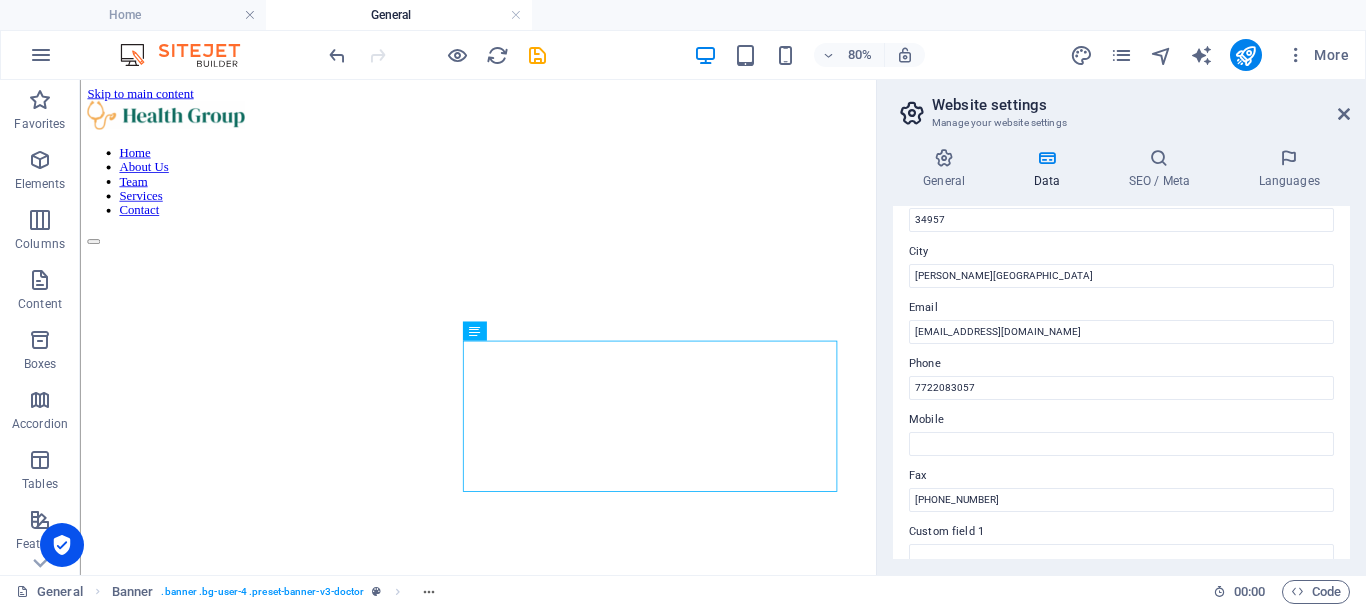 scroll, scrollTop: 305, scrollLeft: 0, axis: vertical 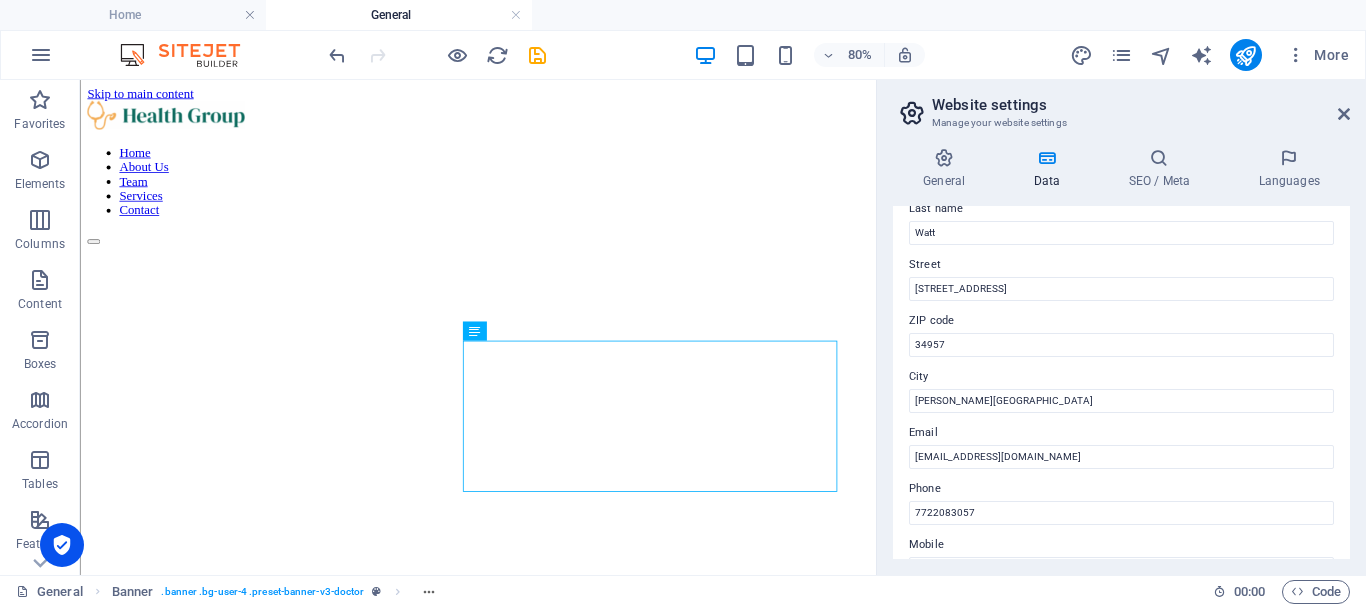 drag, startPoint x: 1347, startPoint y: 473, endPoint x: 1350, endPoint y: 385, distance: 88.051125 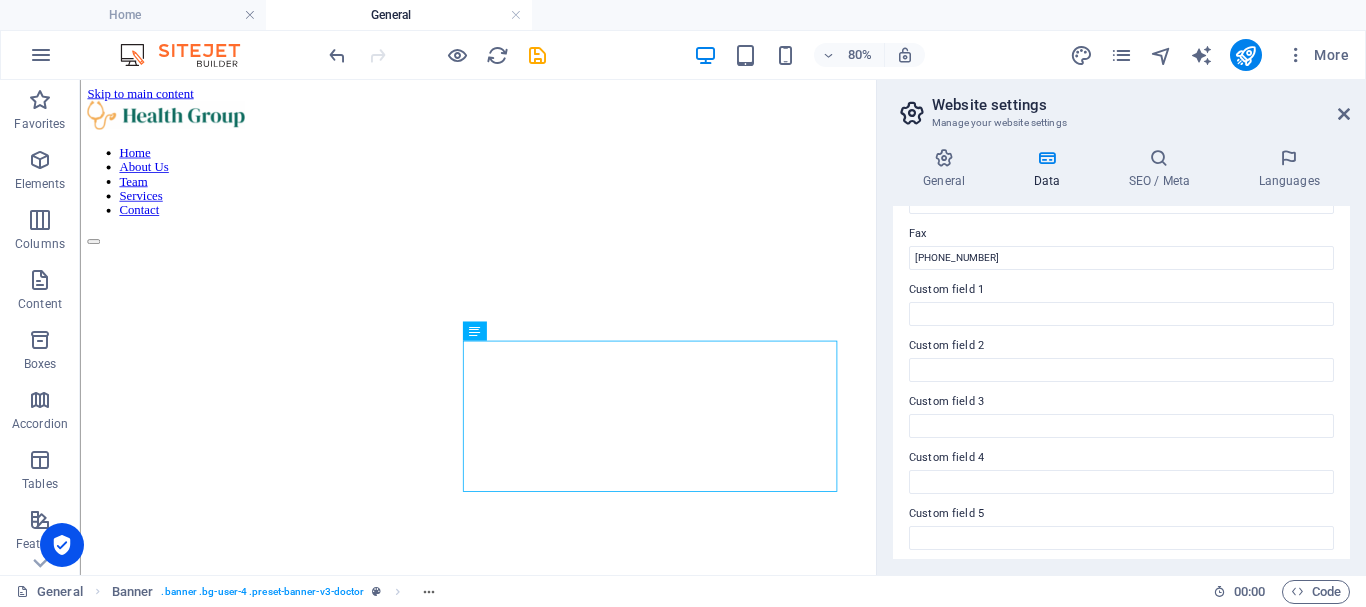 scroll, scrollTop: 608, scrollLeft: 0, axis: vertical 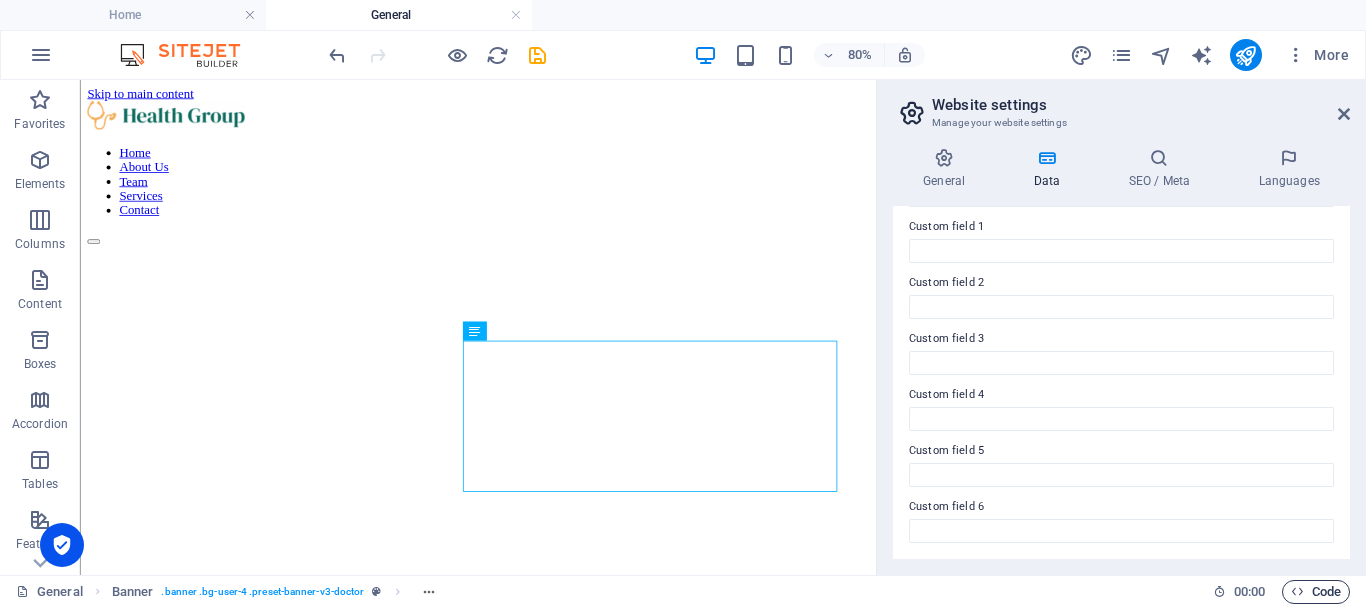click on "Code" at bounding box center (1316, 592) 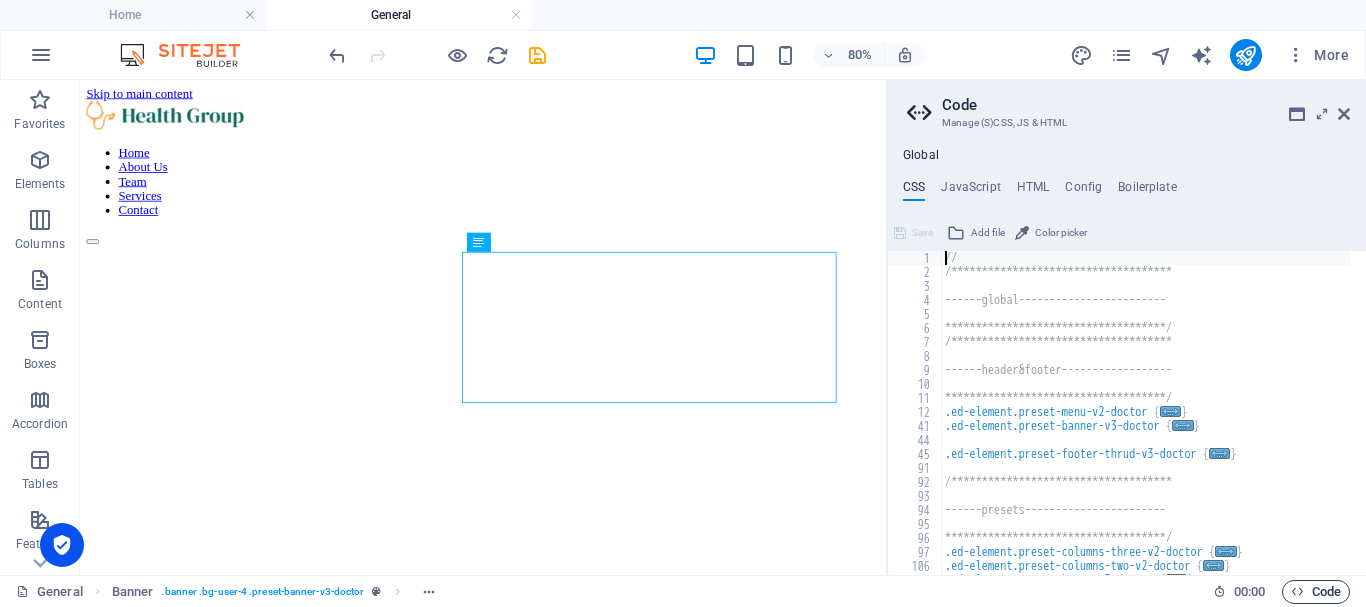 scroll, scrollTop: 111, scrollLeft: 0, axis: vertical 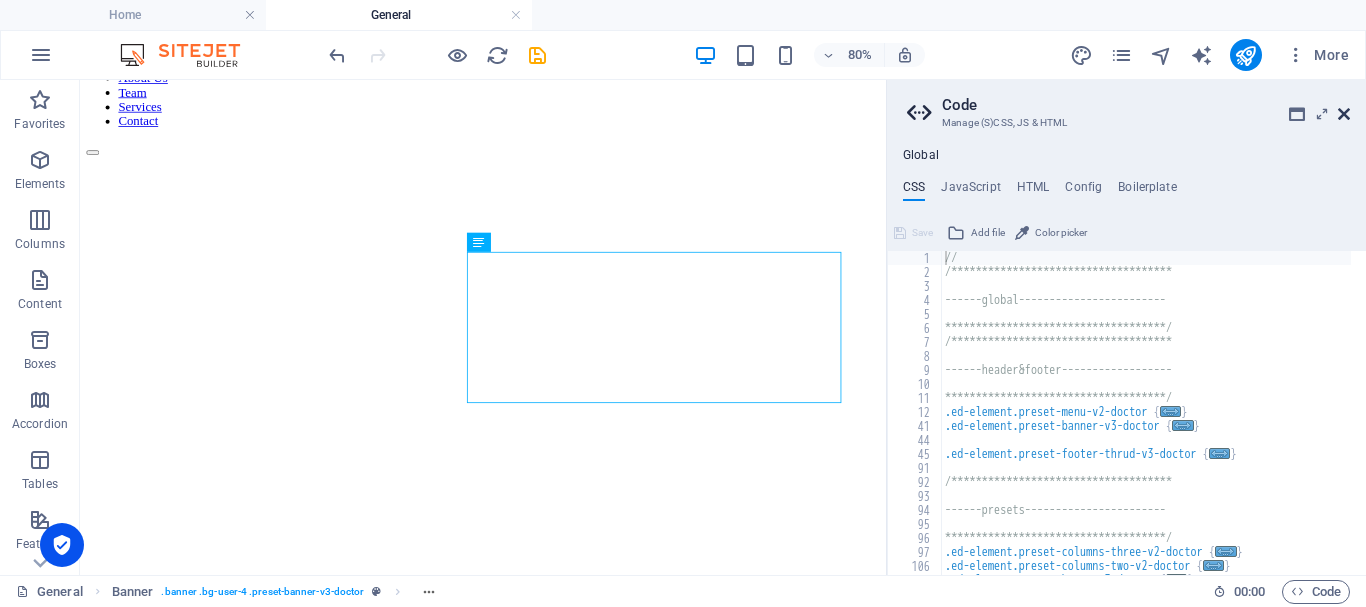 click at bounding box center [1344, 114] 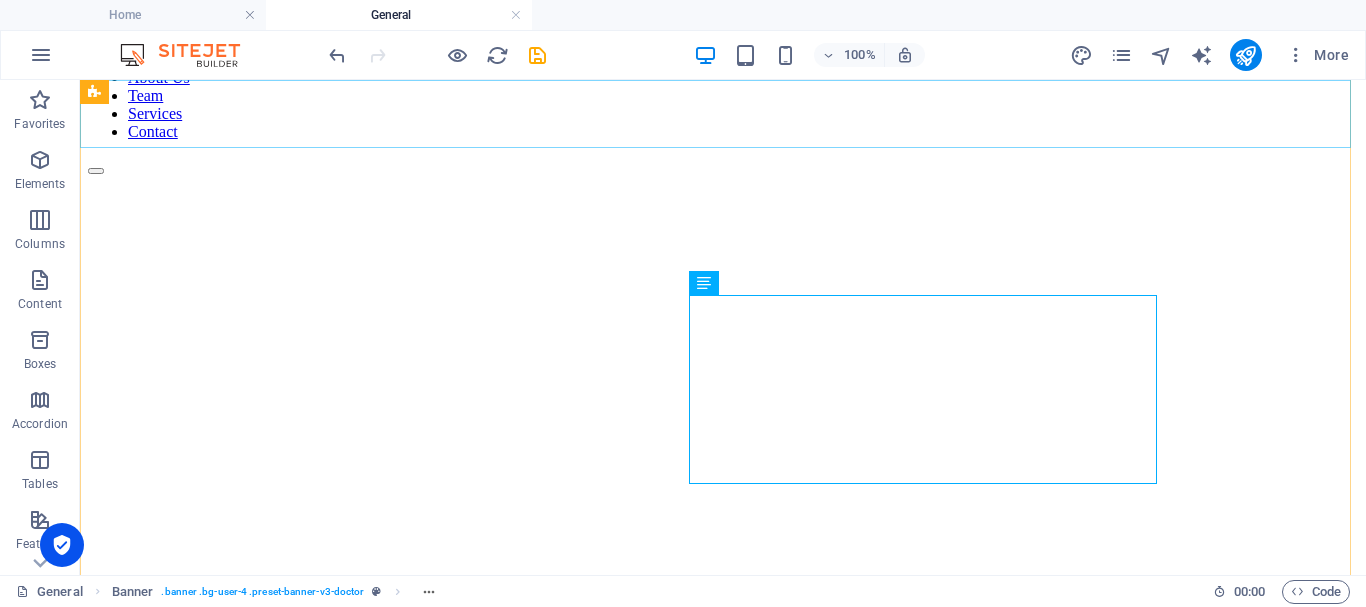 click on "Home About Us Team Services Contact" at bounding box center [723, 96] 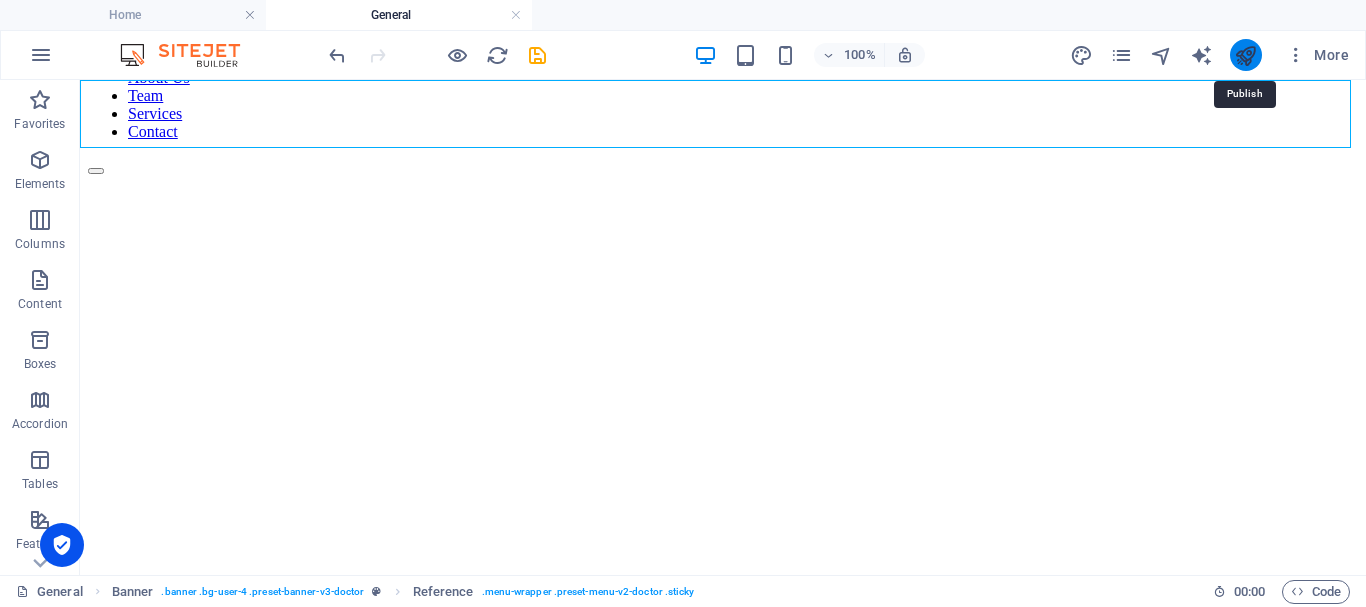 click at bounding box center (1245, 55) 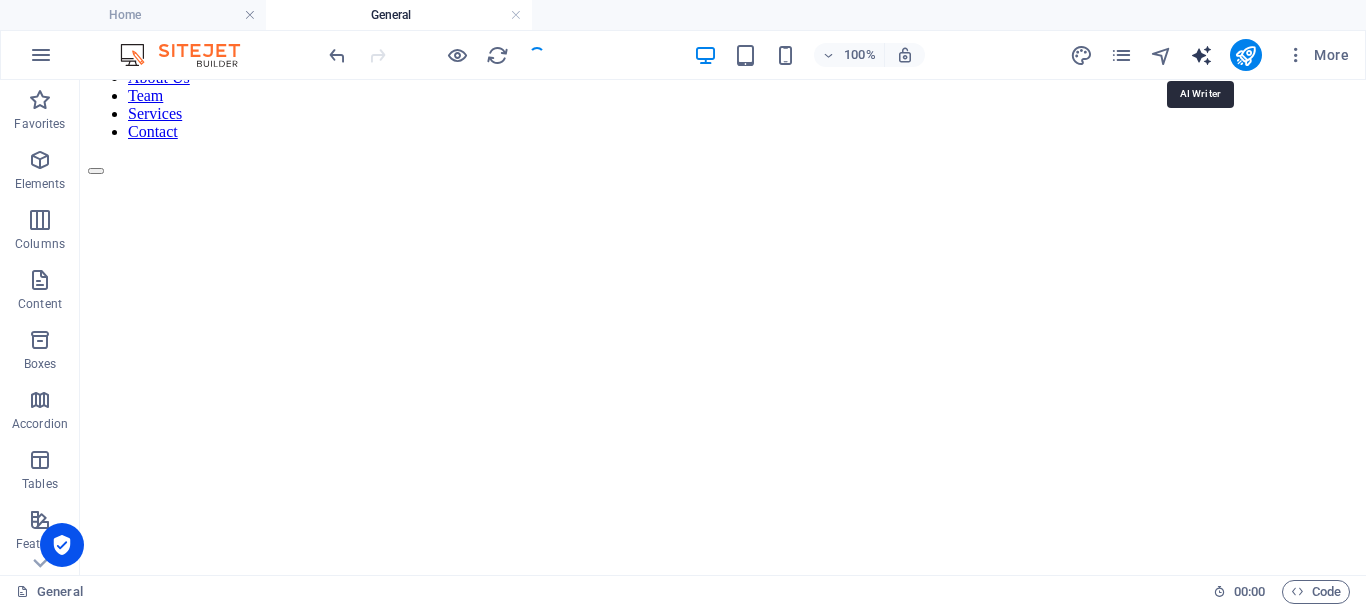 click at bounding box center [1201, 55] 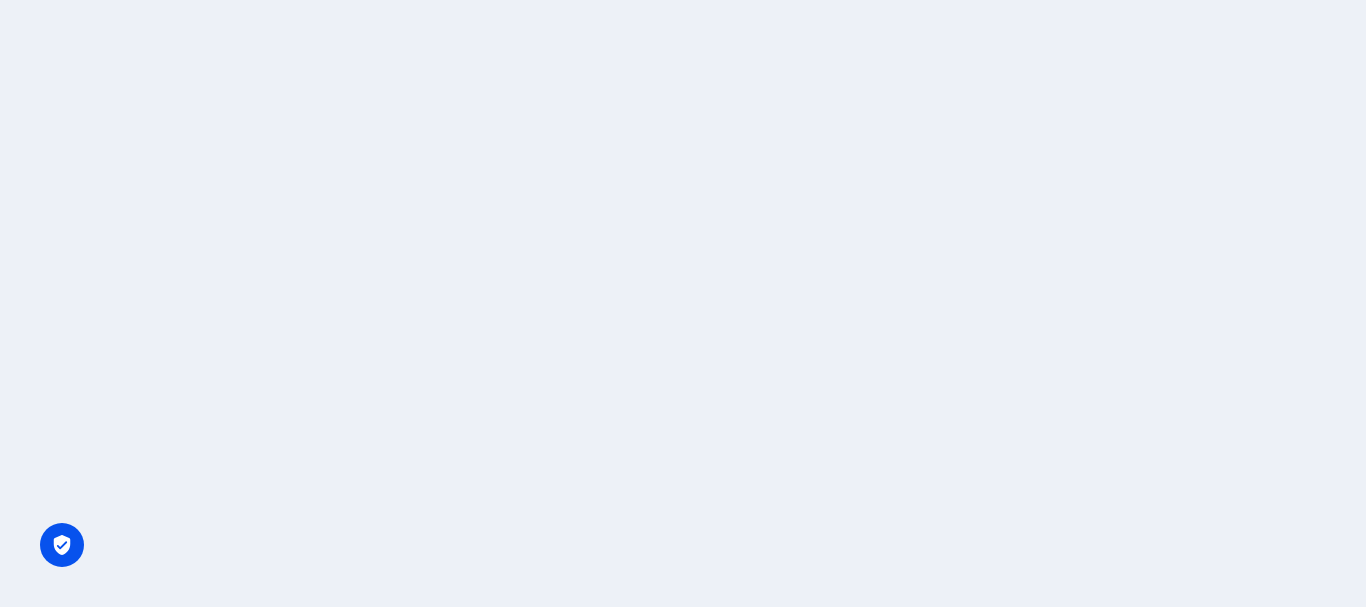 scroll, scrollTop: 0, scrollLeft: 0, axis: both 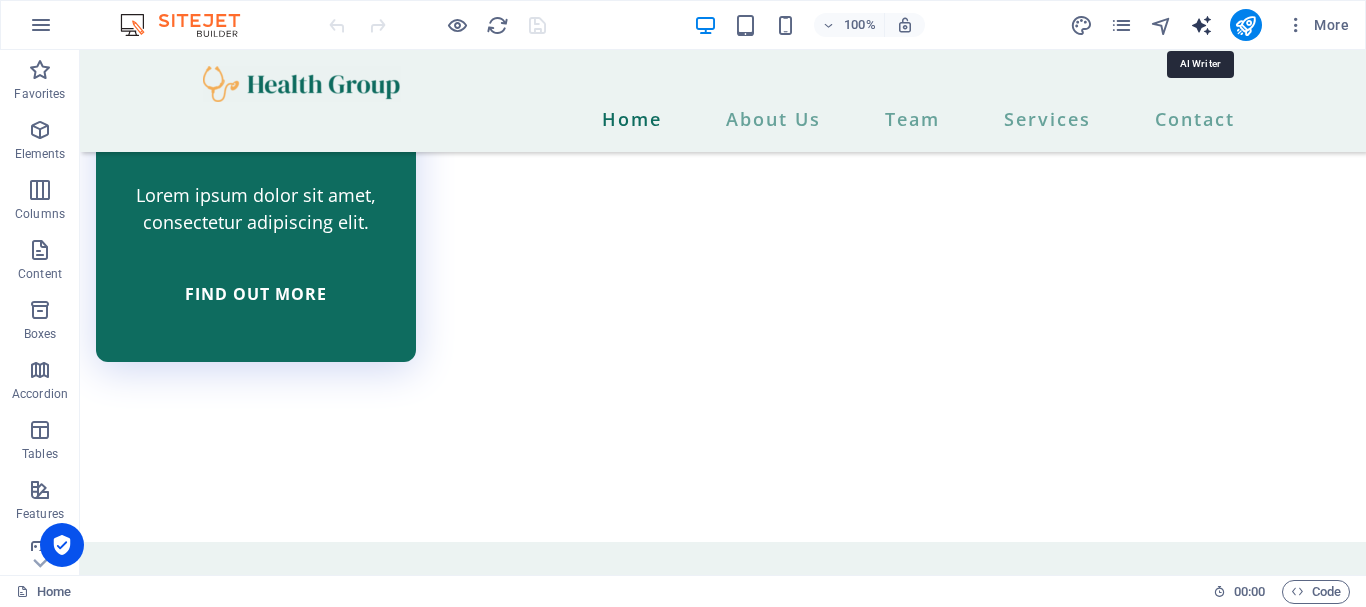 click at bounding box center (1201, 25) 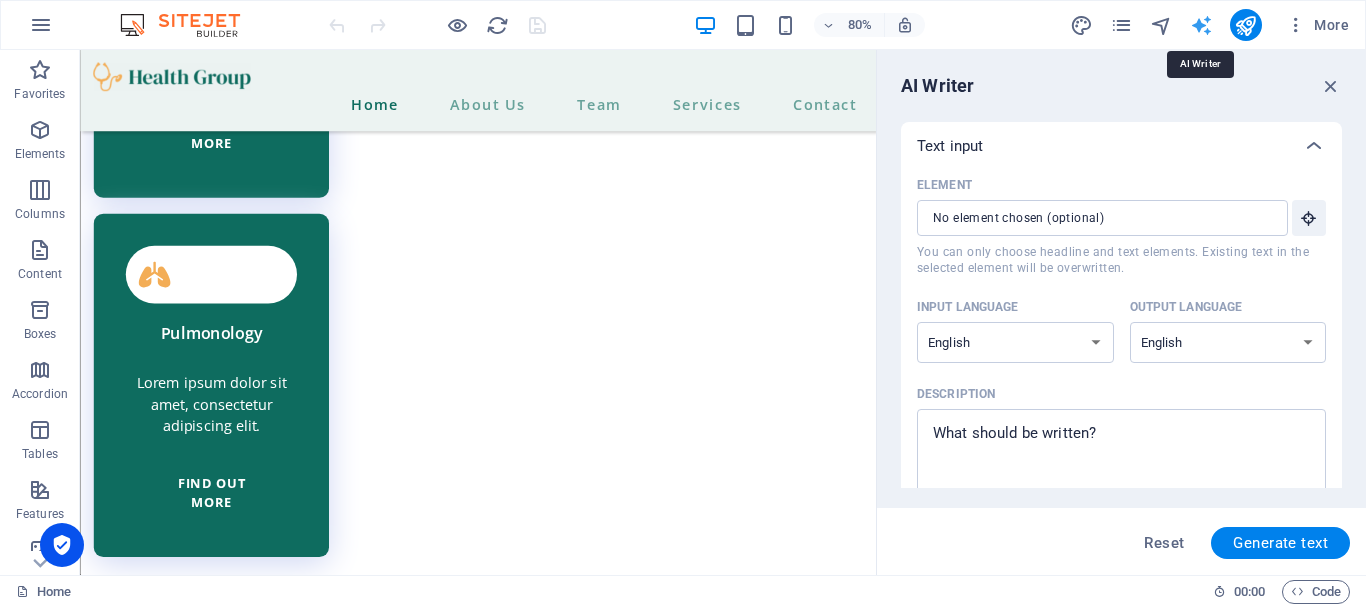 scroll, scrollTop: 6612, scrollLeft: 0, axis: vertical 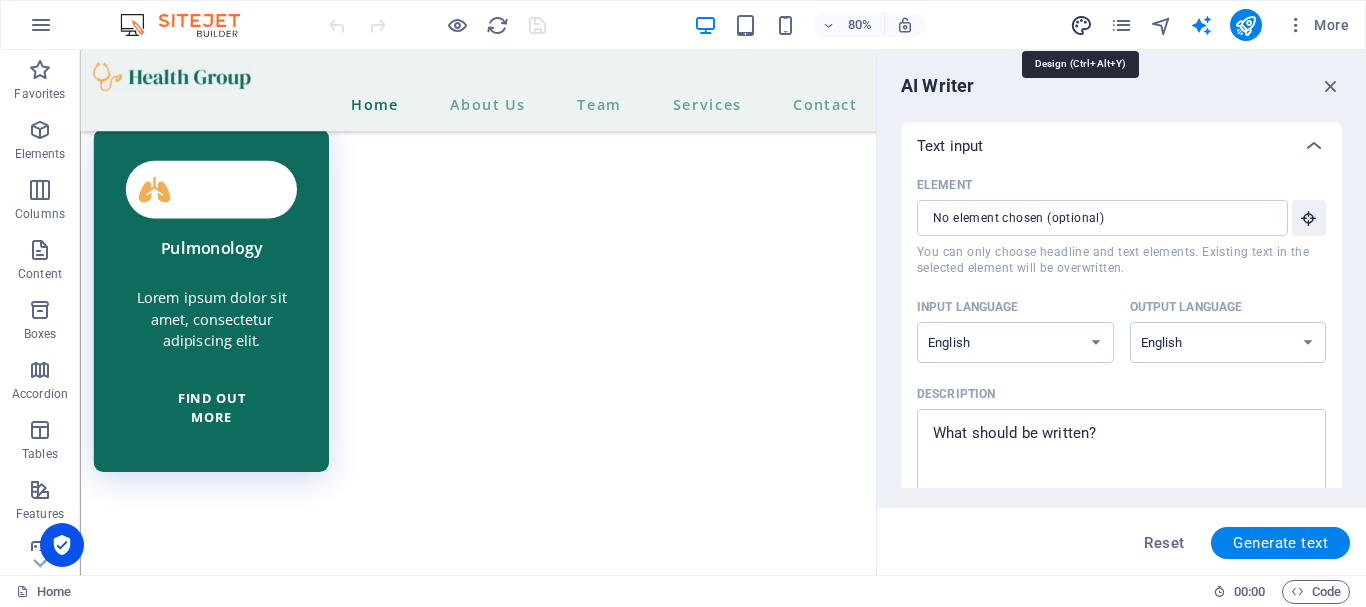 click at bounding box center [1081, 25] 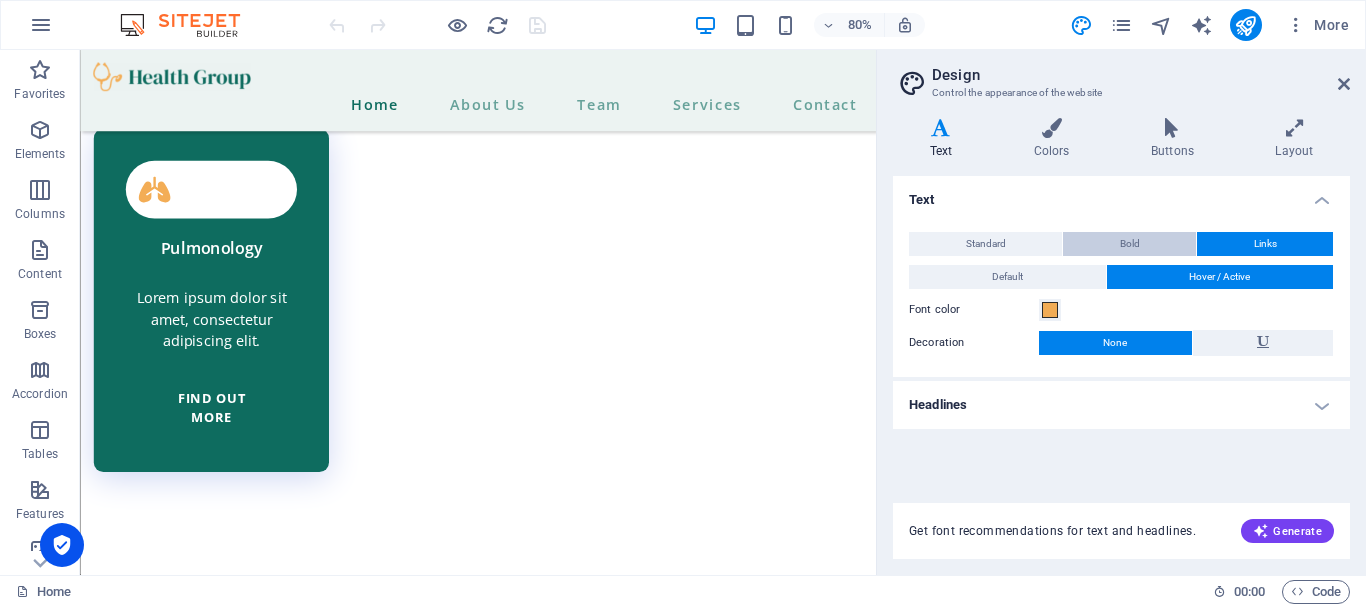 click on "Bold" at bounding box center (1129, 244) 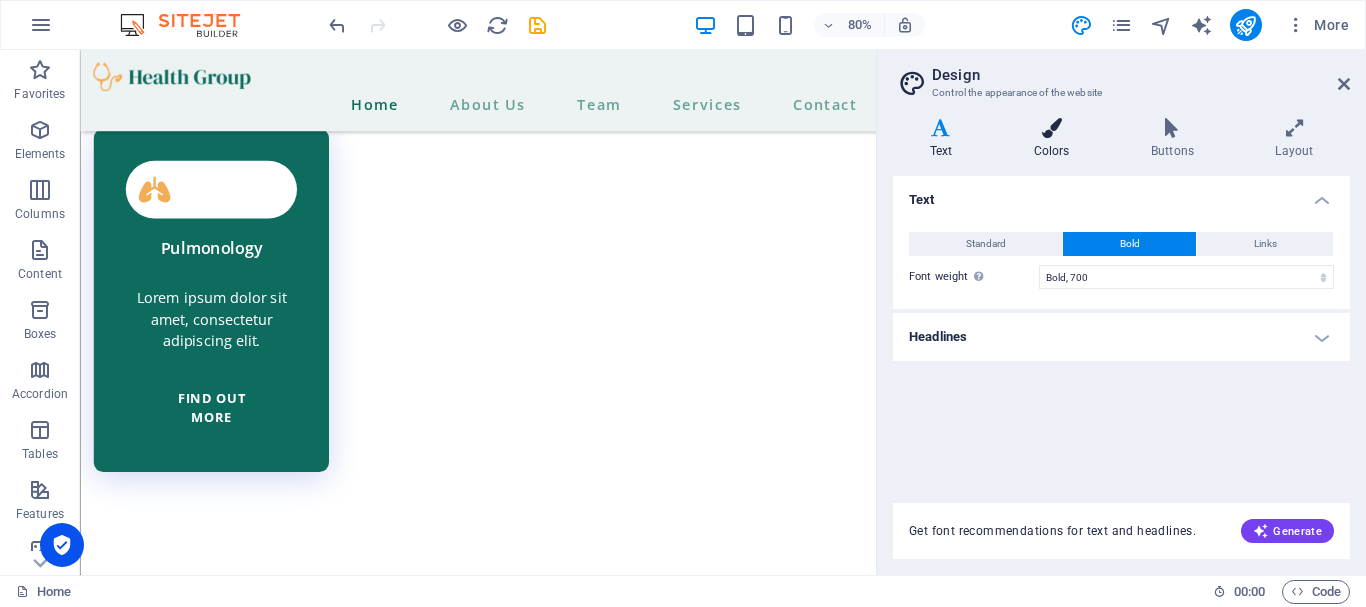 click on "Colors" at bounding box center [1055, 139] 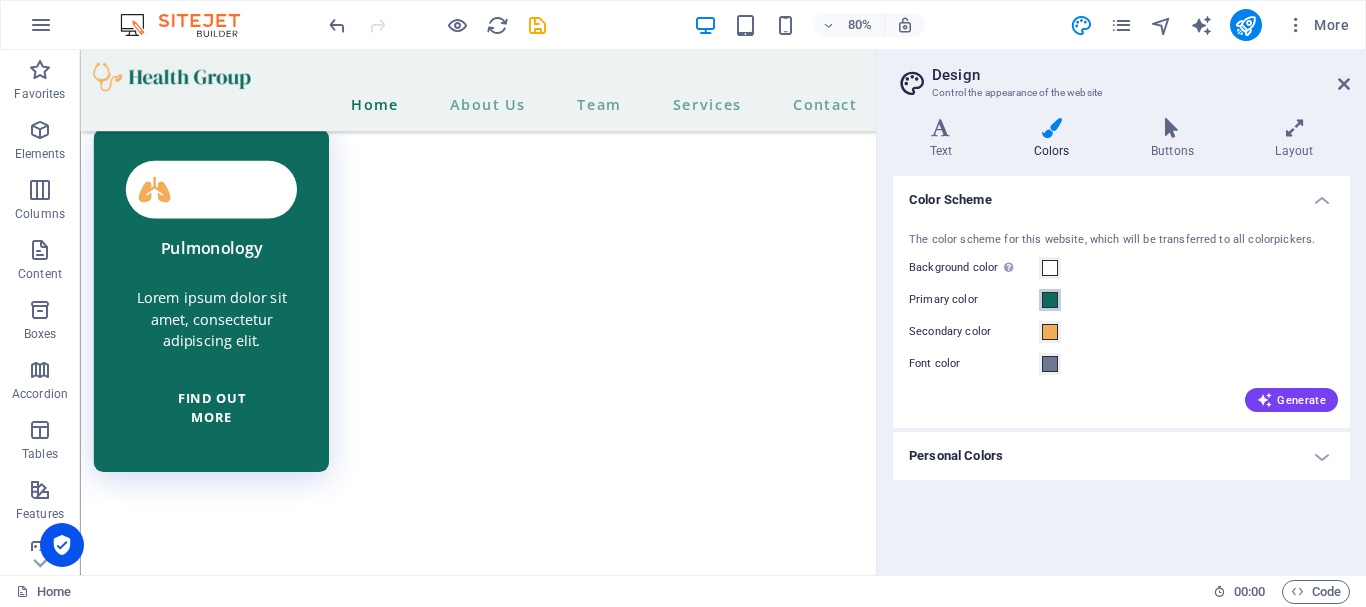 click at bounding box center (1050, 300) 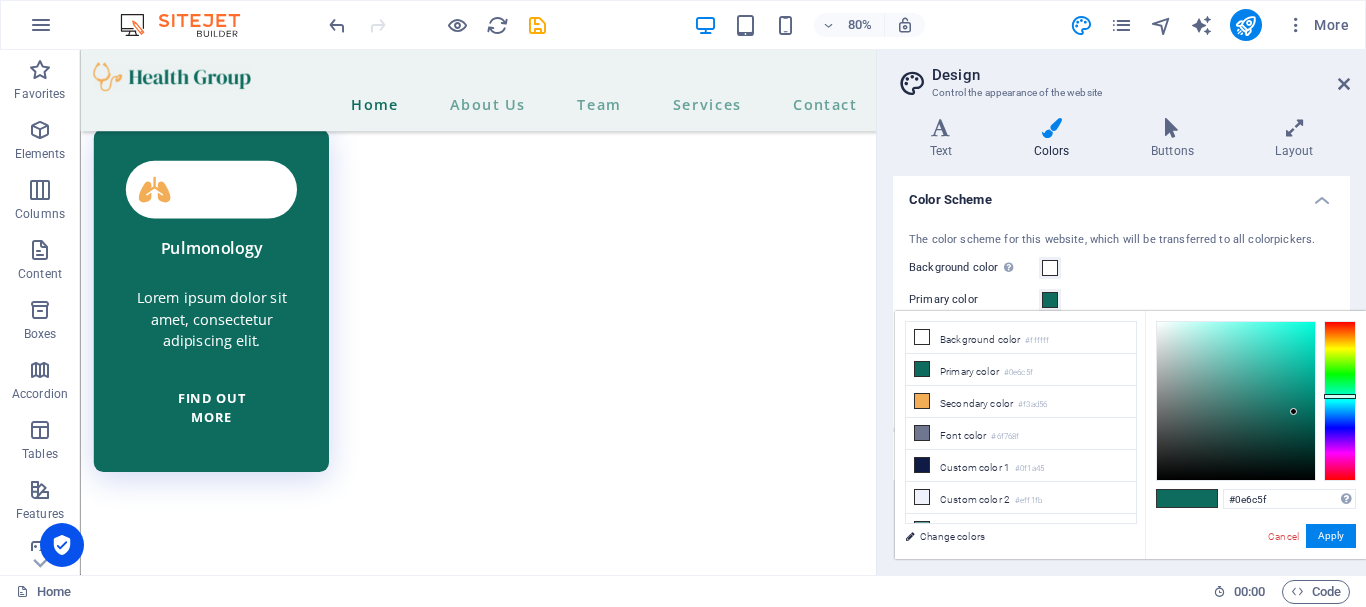 click at bounding box center [1050, 300] 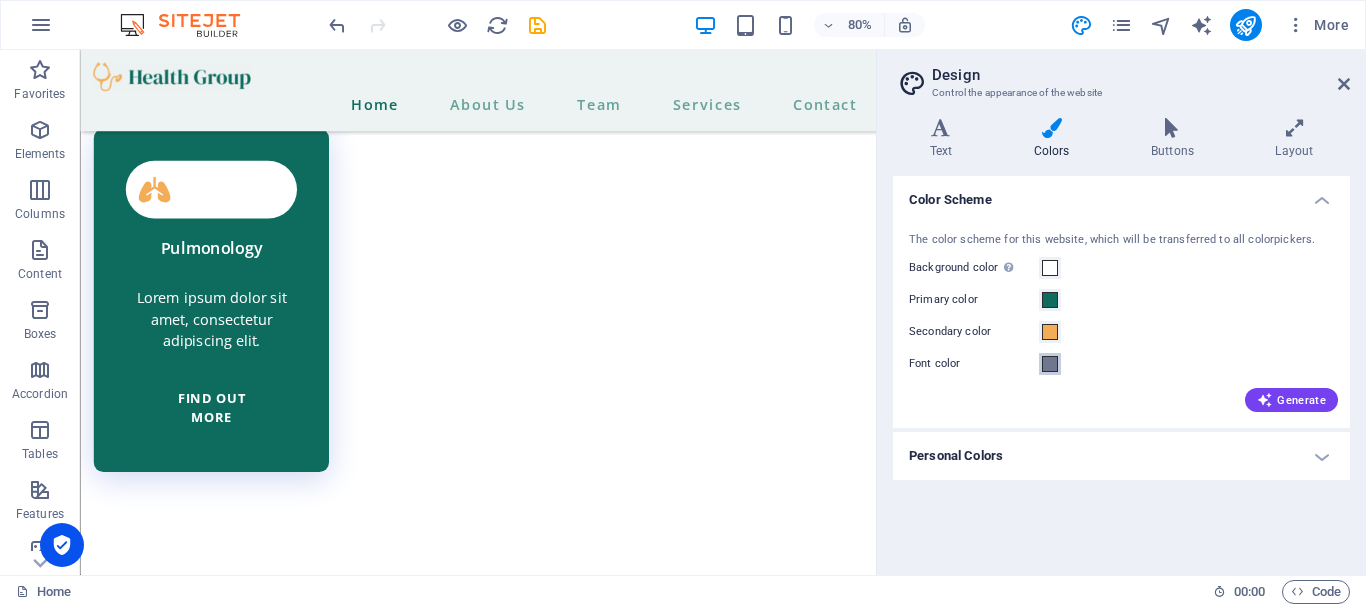 click at bounding box center (1050, 364) 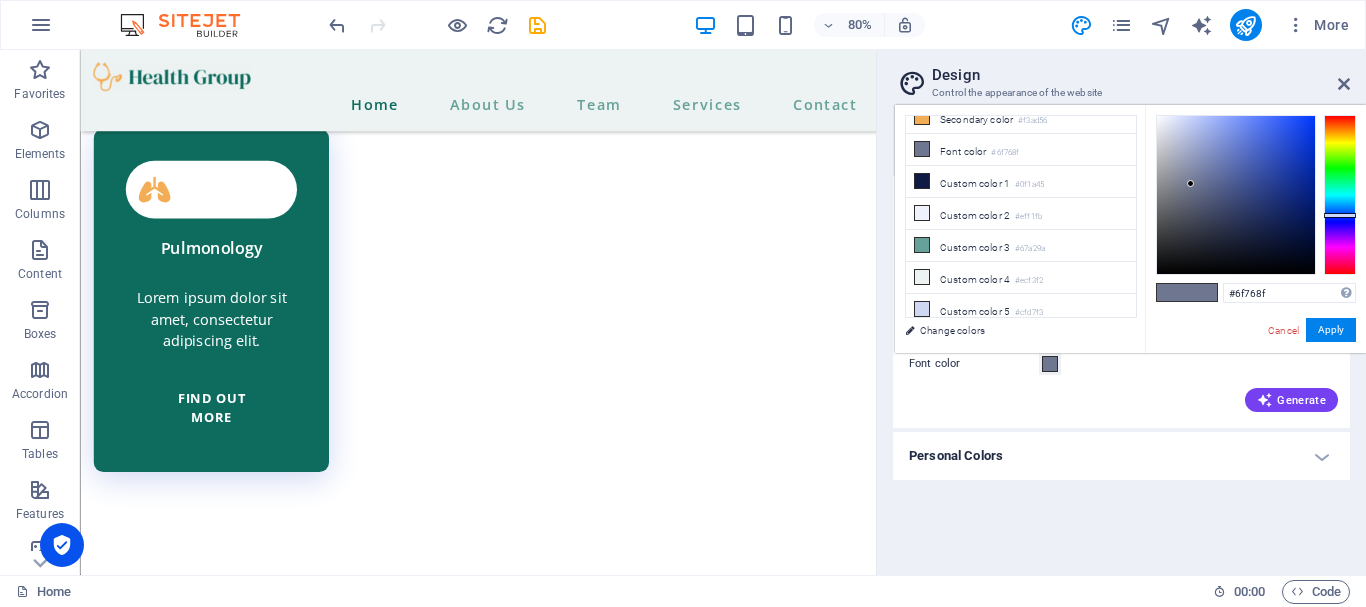 scroll, scrollTop: 0, scrollLeft: 0, axis: both 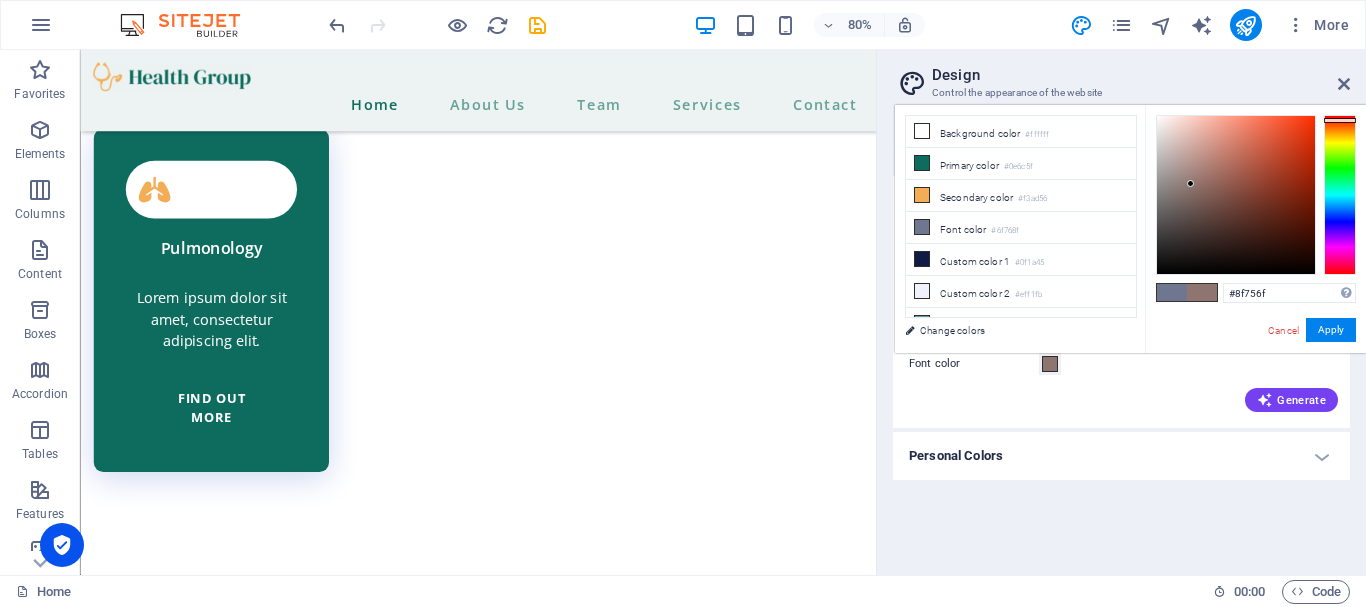 click at bounding box center (1340, 195) 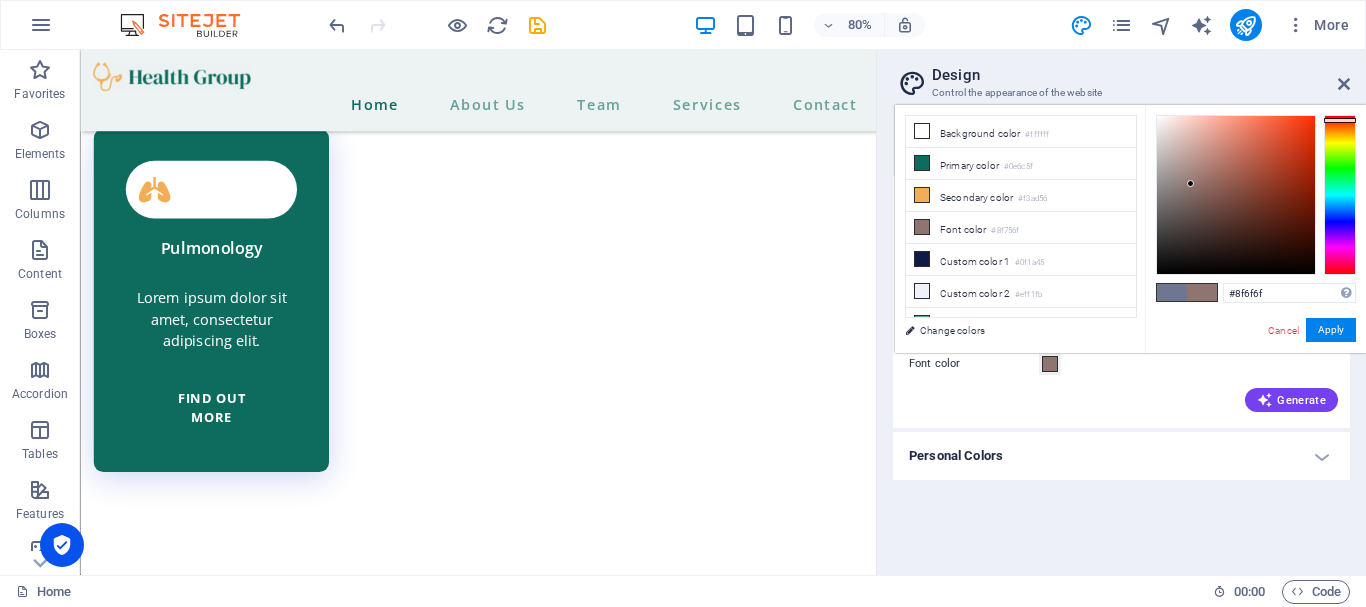 click at bounding box center [1340, 195] 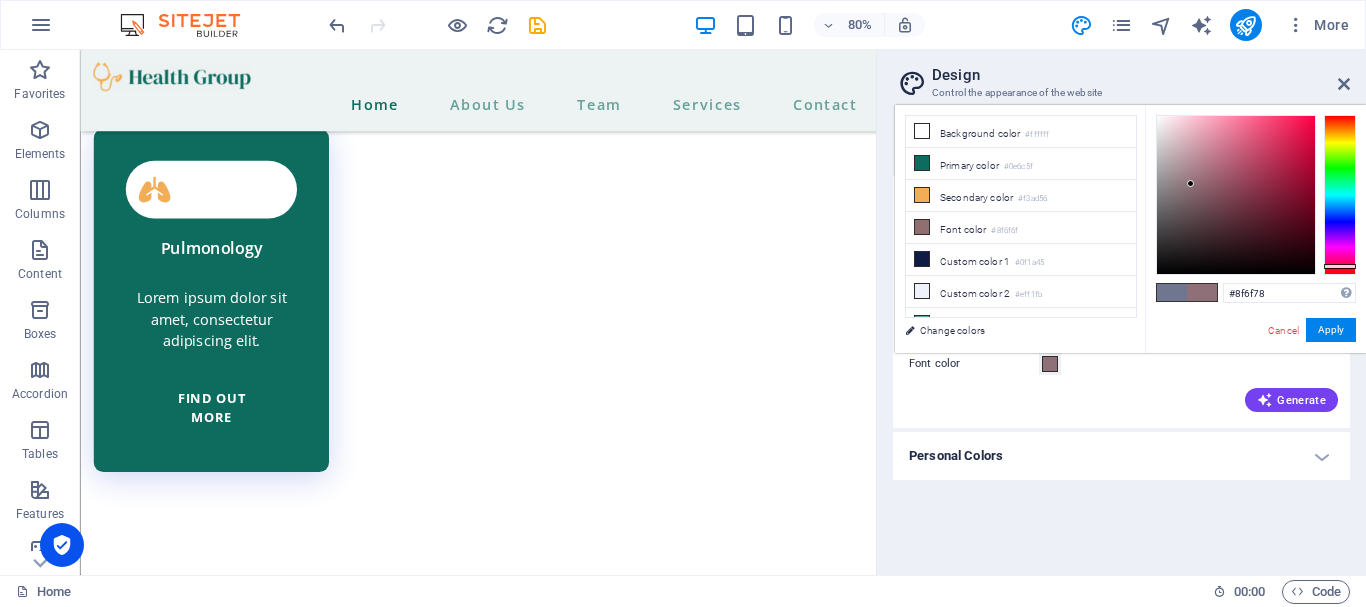 click at bounding box center (1340, 195) 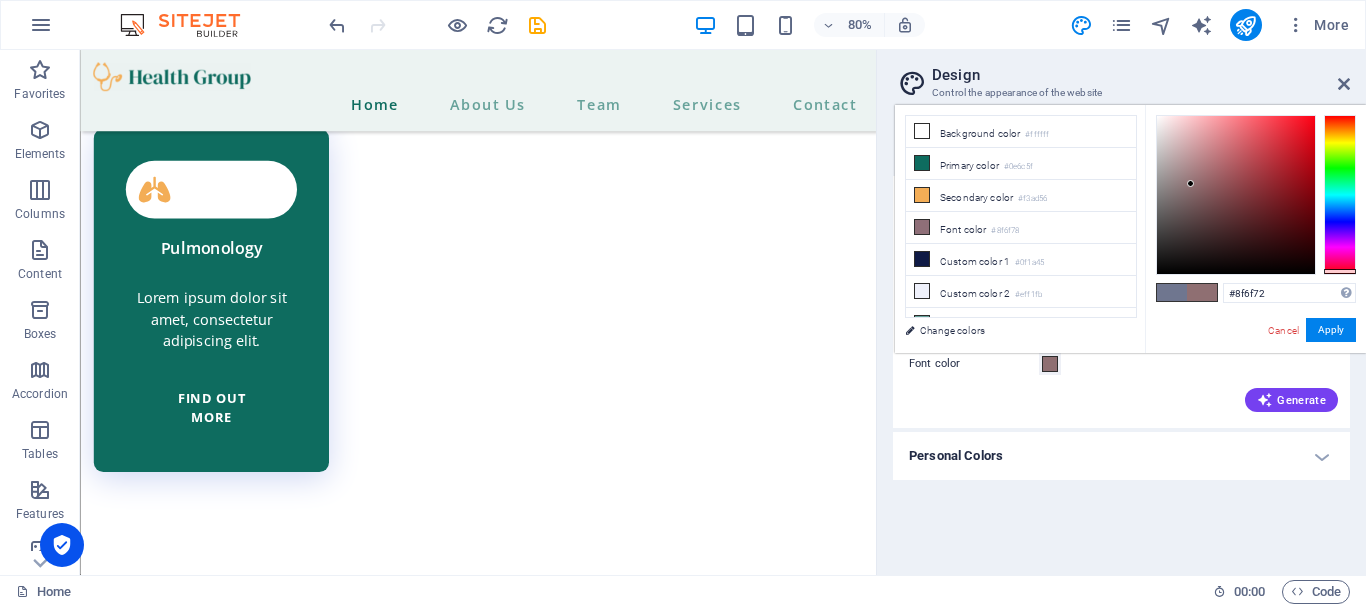 click at bounding box center [1340, 195] 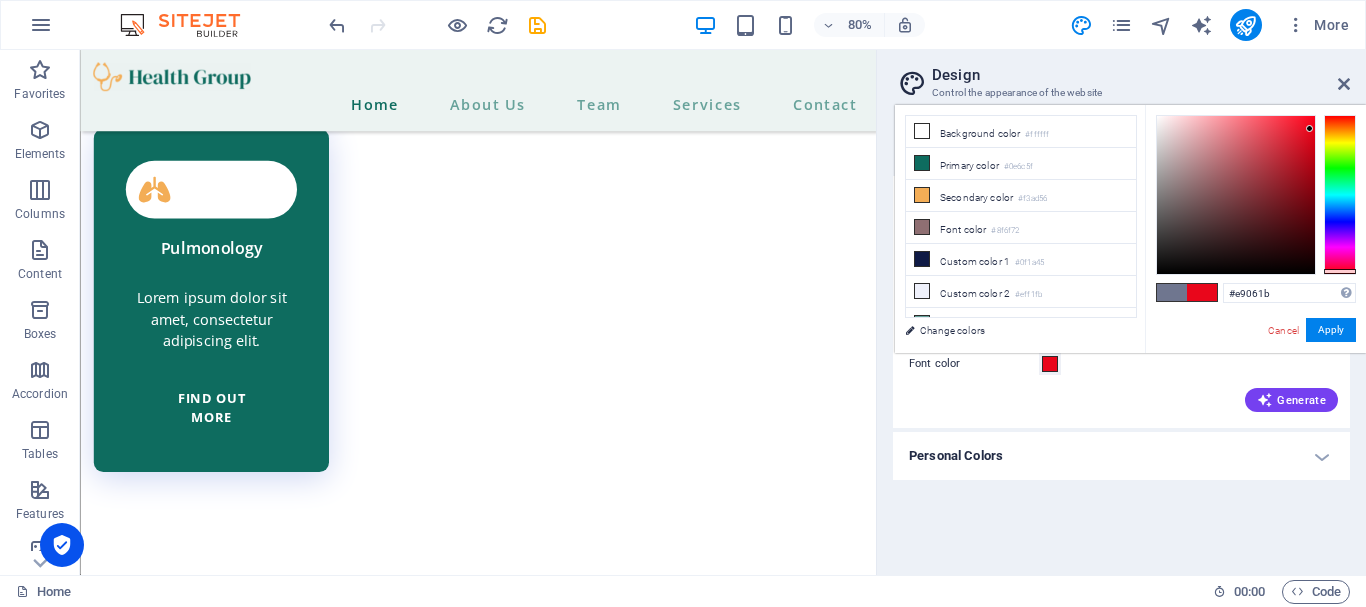 type on "#e7061b" 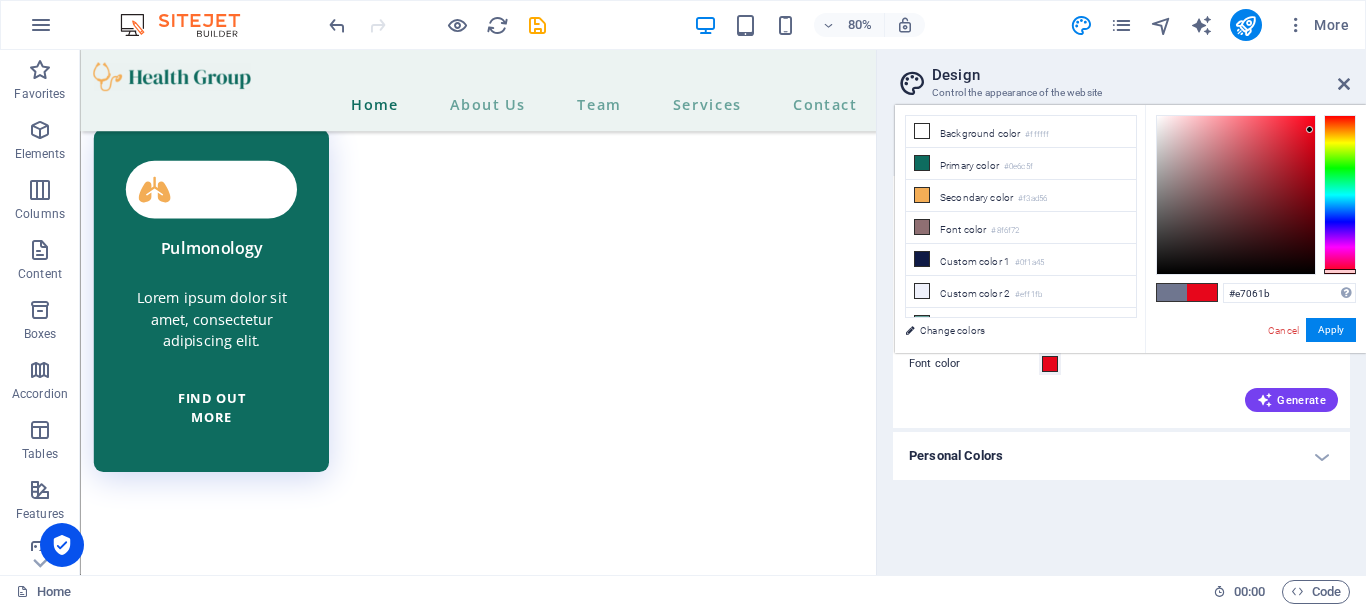 drag, startPoint x: 1189, startPoint y: 181, endPoint x: 1310, endPoint y: 130, distance: 131.30879 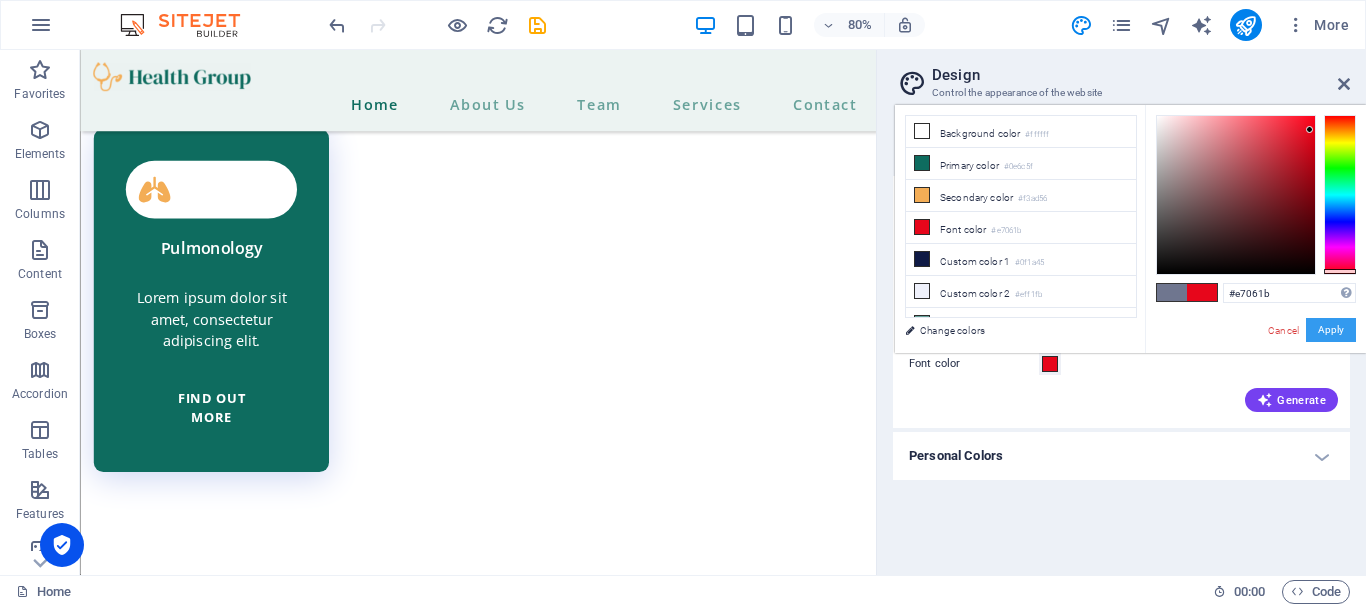 click on "Apply" at bounding box center [1331, 330] 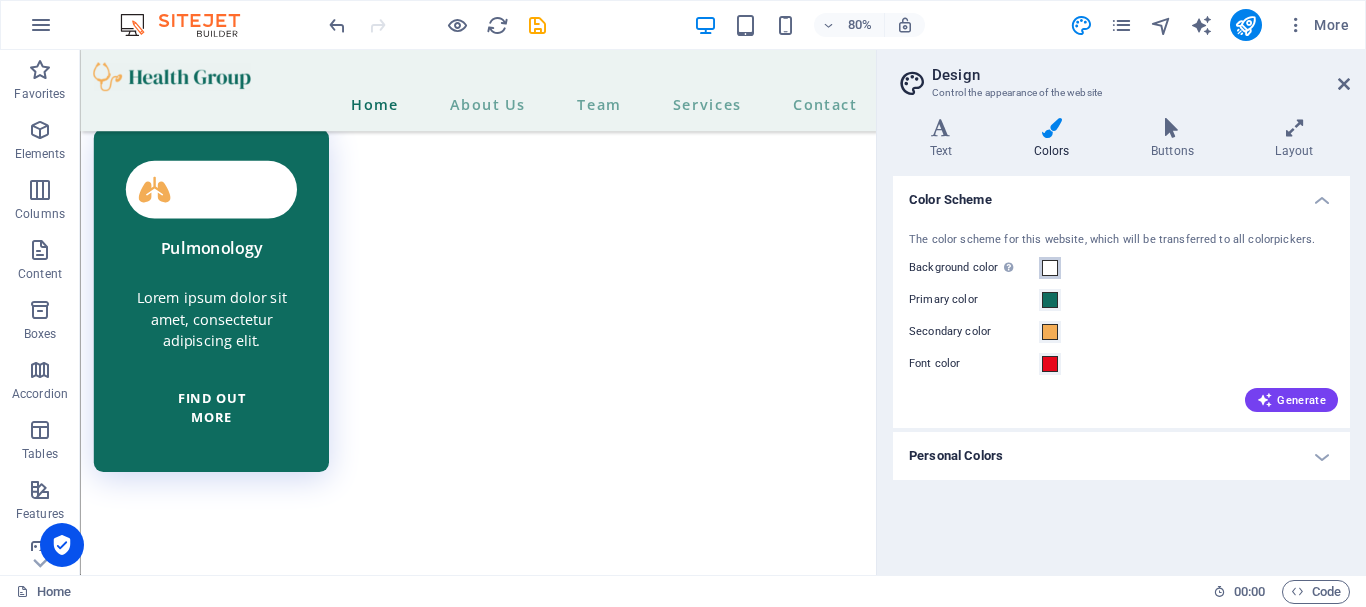 click at bounding box center (1050, 268) 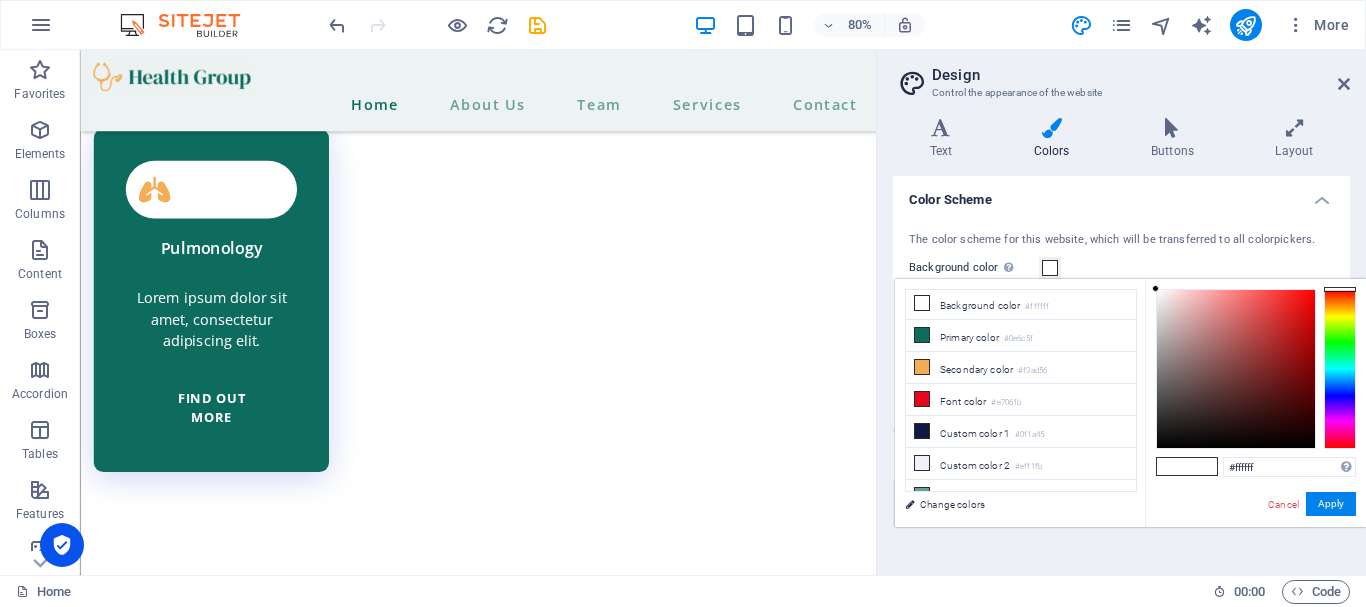 scroll, scrollTop: 0, scrollLeft: 0, axis: both 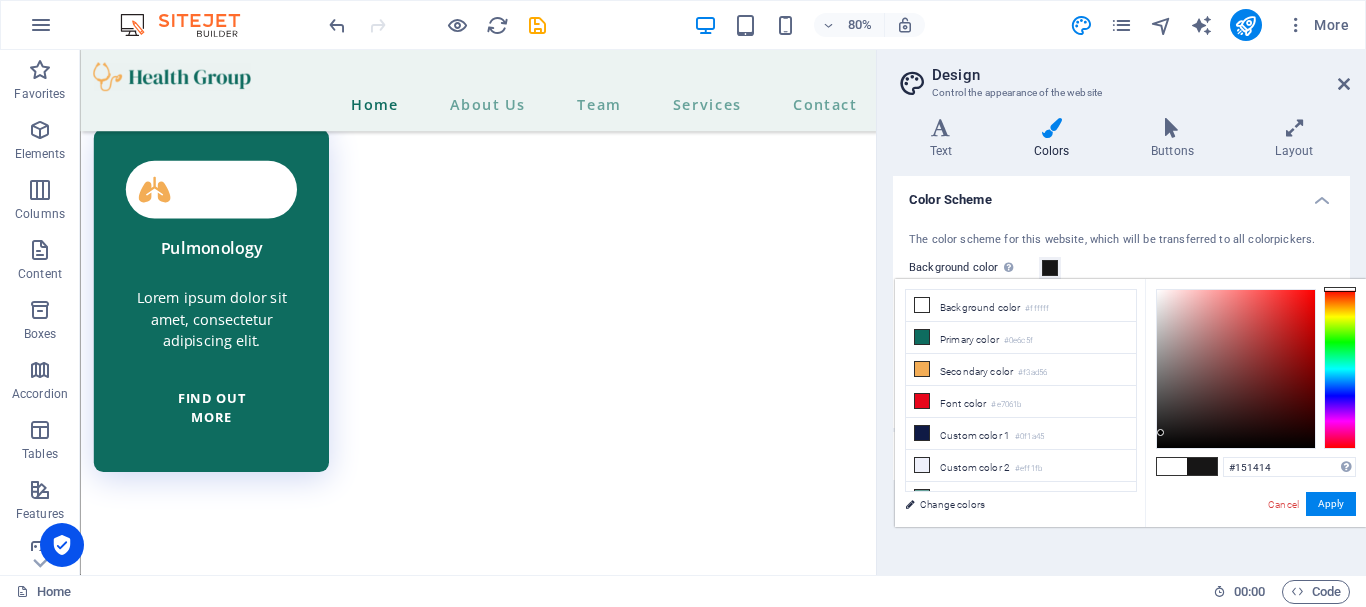 click at bounding box center (1236, 369) 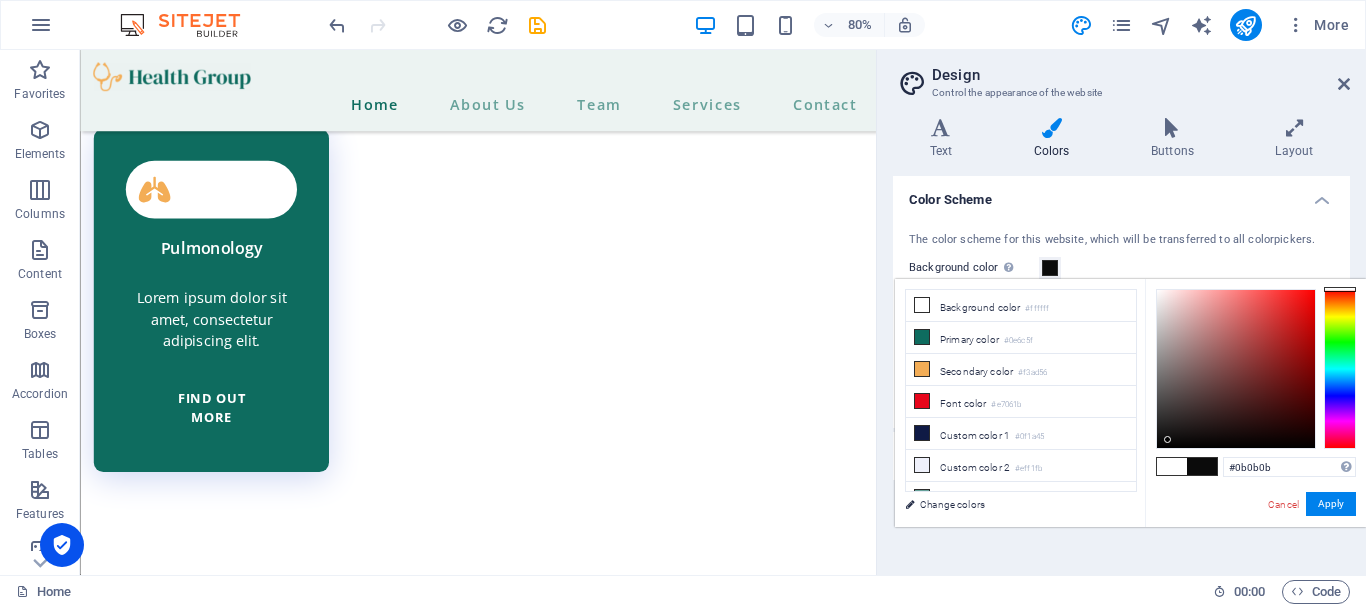 click at bounding box center (1236, 369) 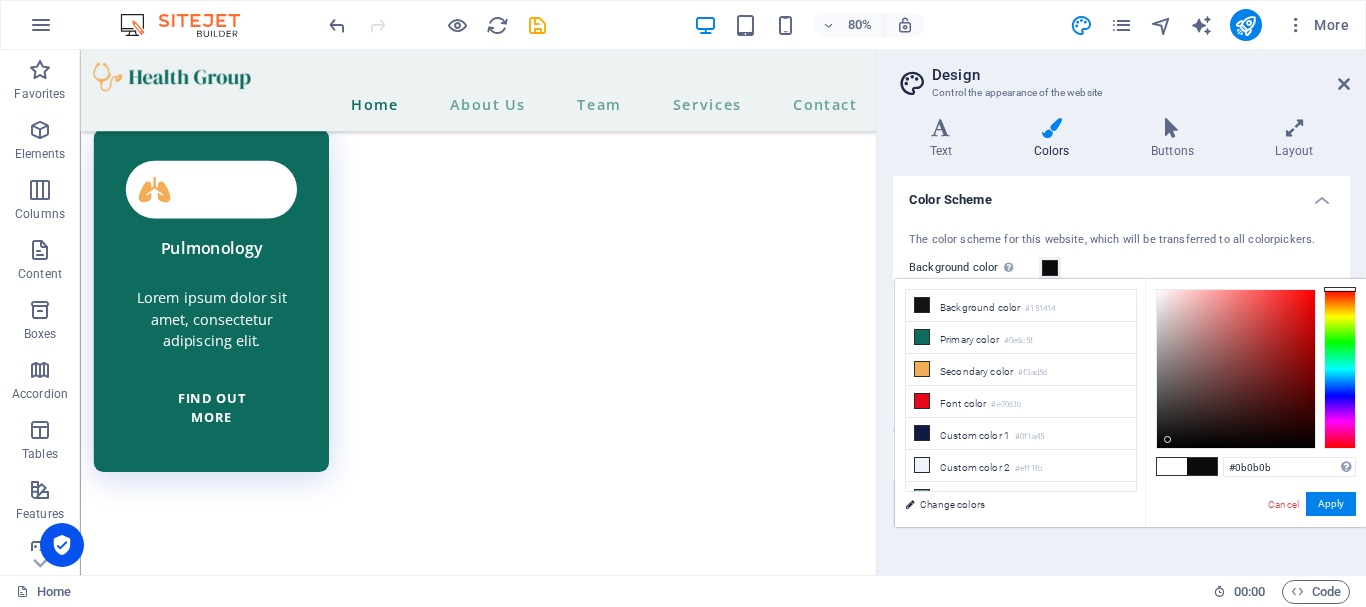 type on "#0b0a0a" 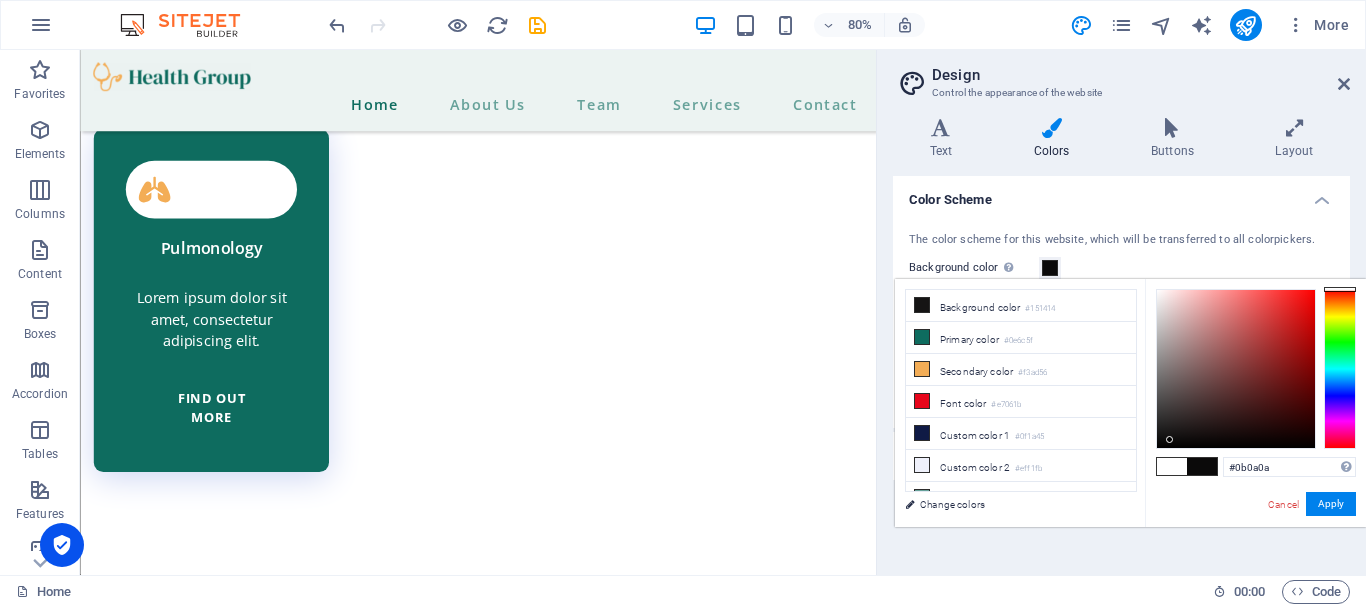 click at bounding box center (1169, 439) 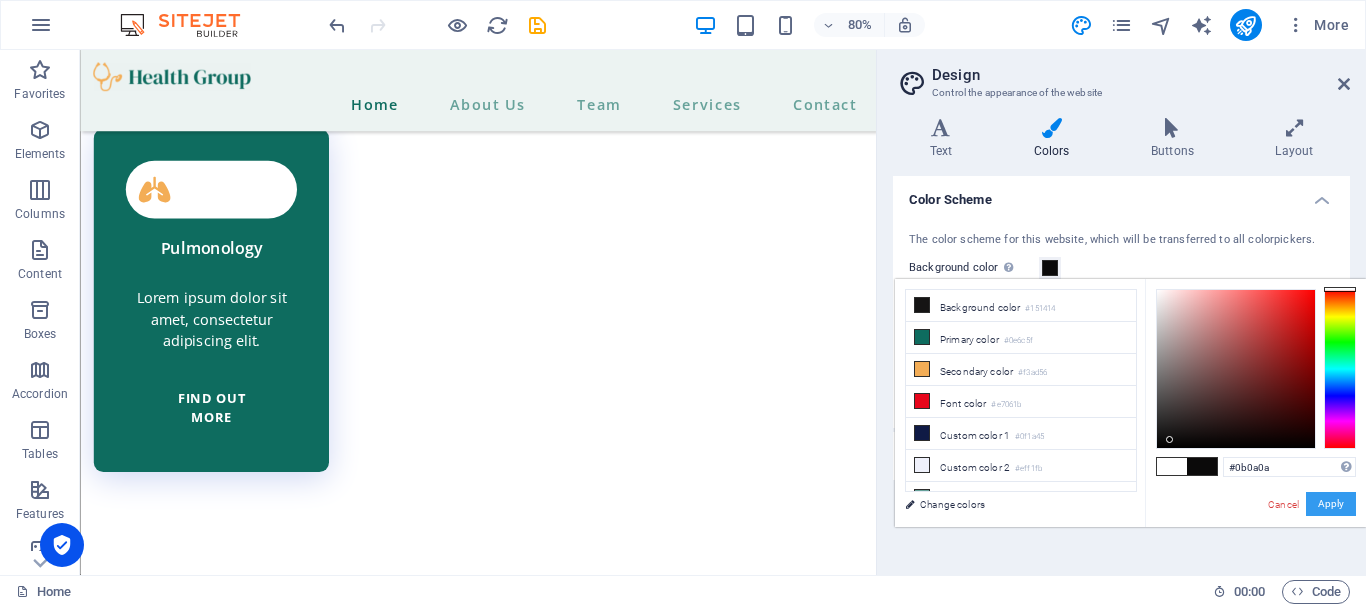 click on "Apply" at bounding box center [1331, 504] 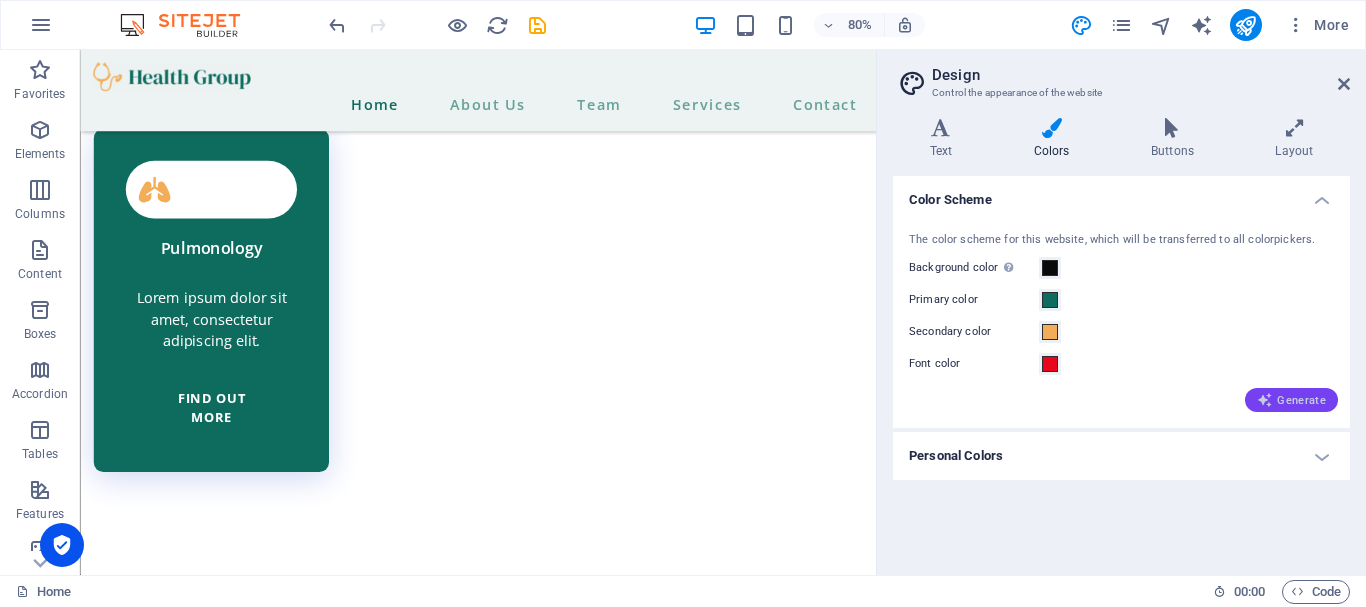 click on "Generate" at bounding box center [1291, 400] 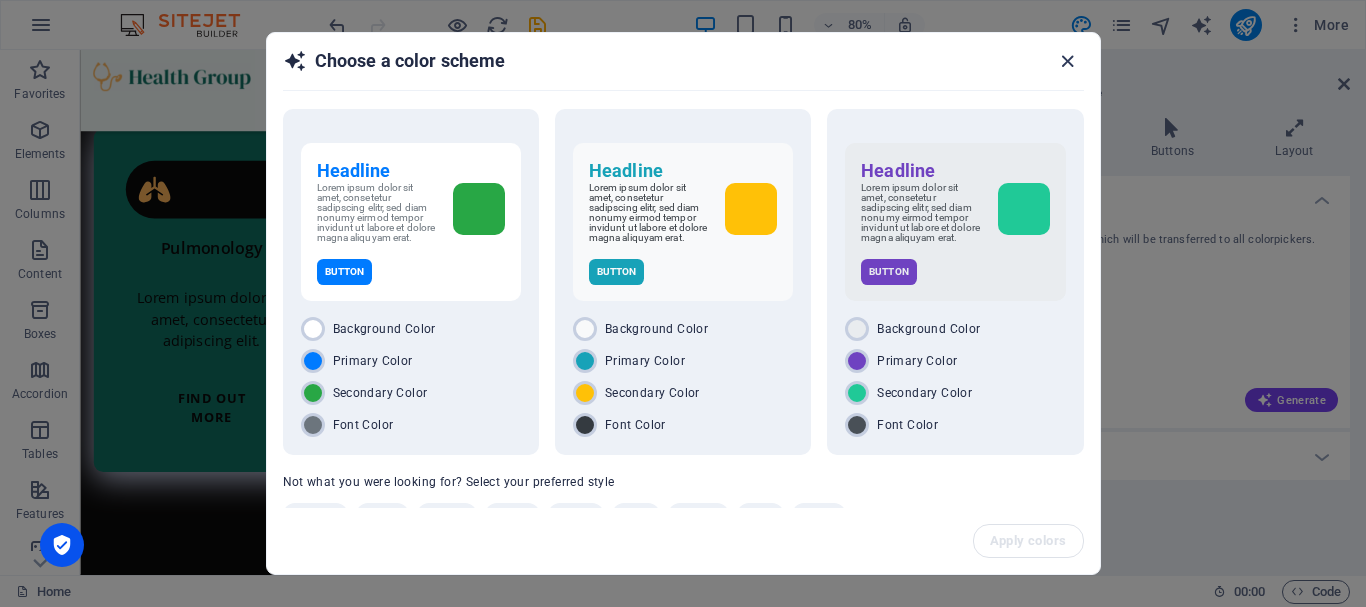 click at bounding box center [1067, 61] 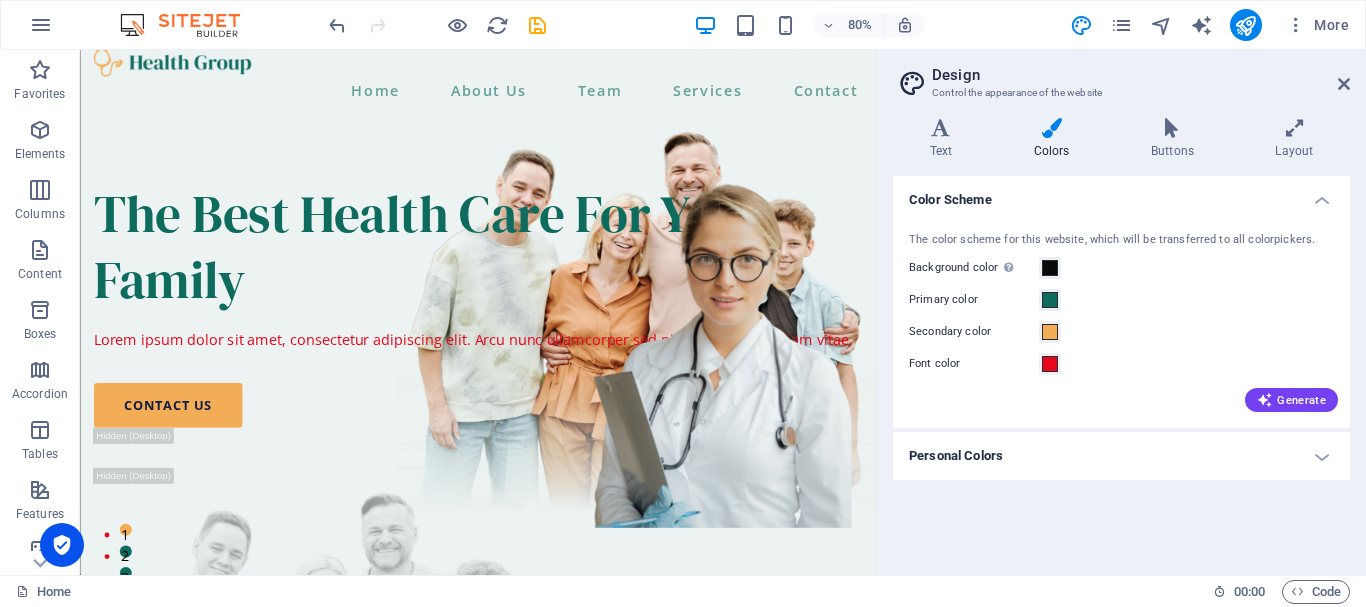 scroll, scrollTop: 0, scrollLeft: 0, axis: both 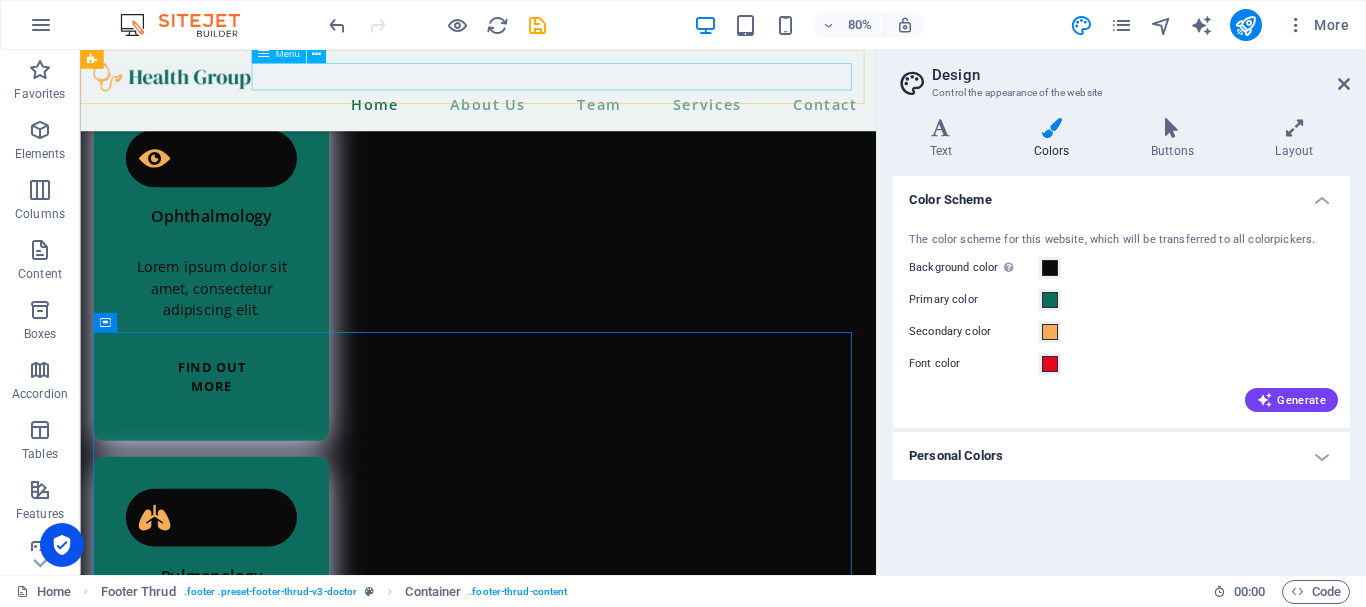 click on "Home About Us Team Services Contact" at bounding box center (577, 119) 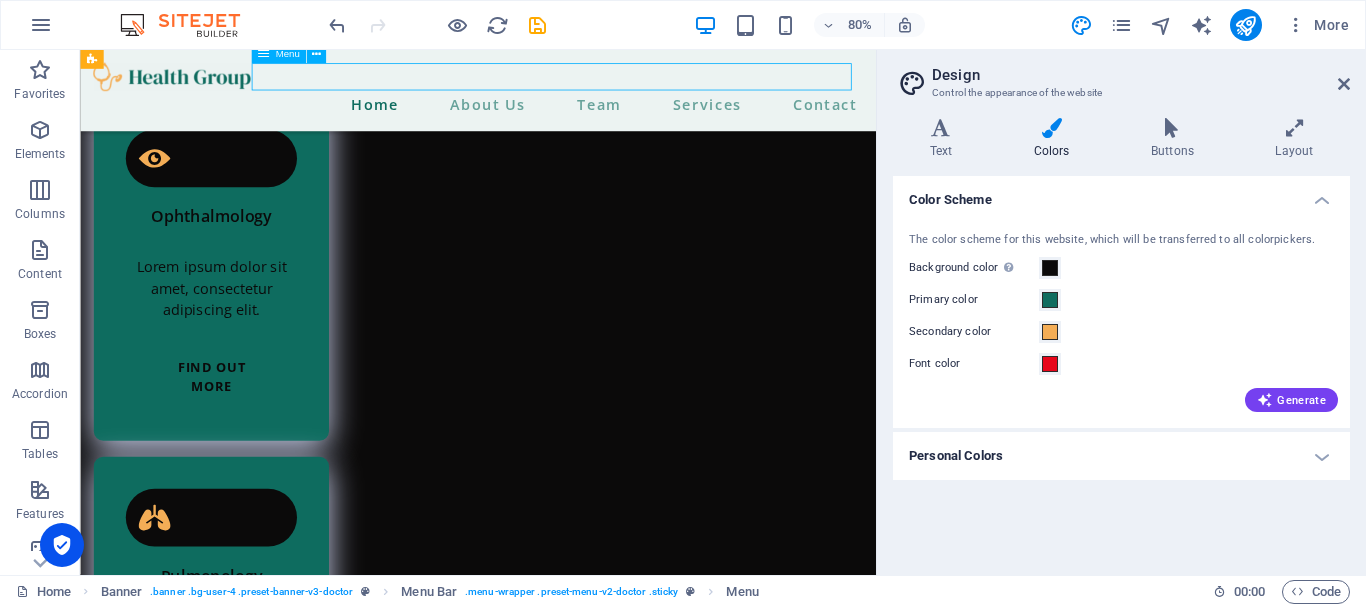 click on "Home About Us Team Services Contact" at bounding box center [577, 119] 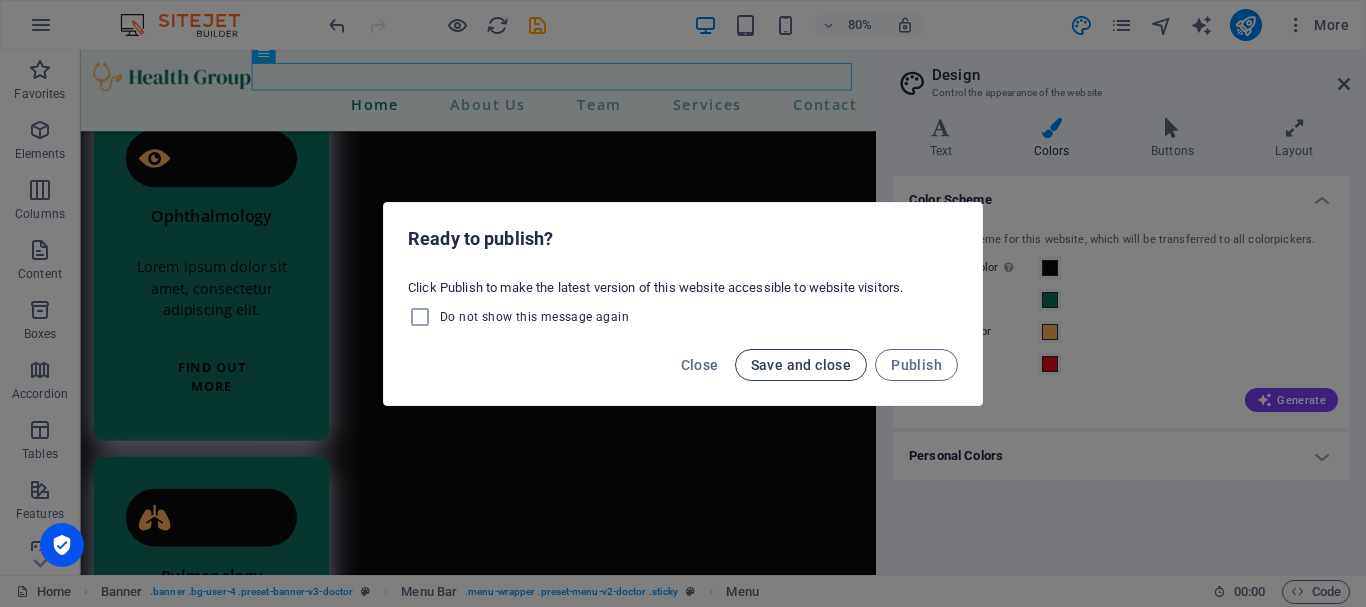 click on "Save and close" at bounding box center (801, 365) 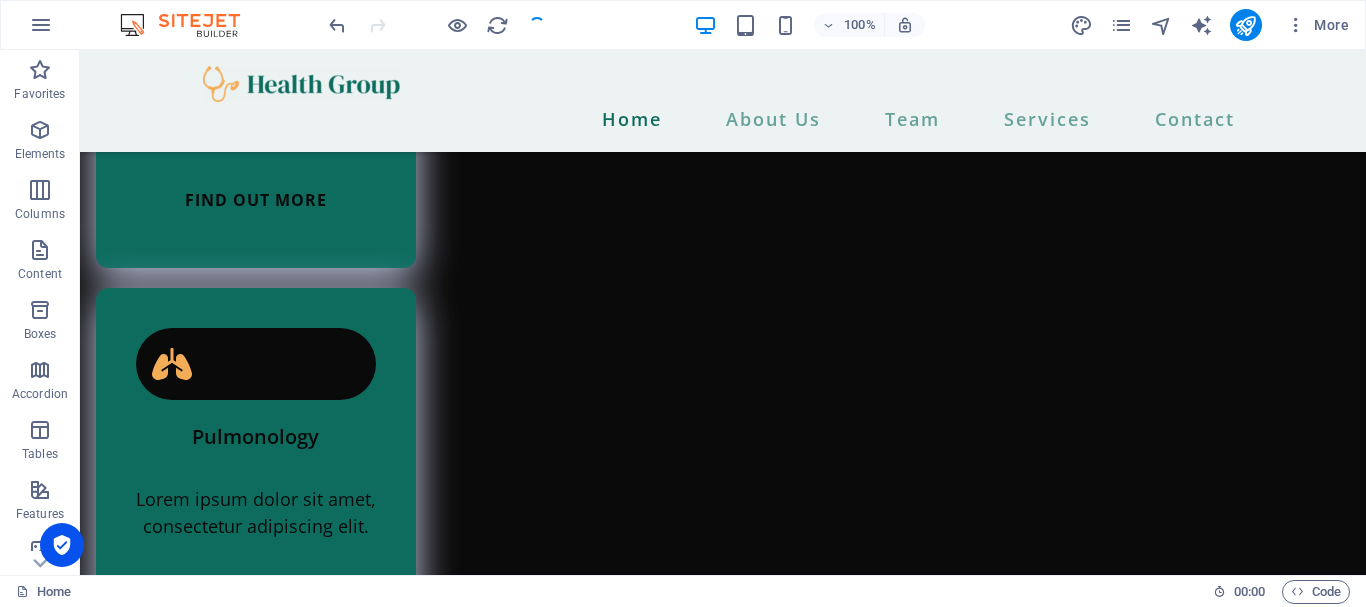 scroll, scrollTop: 5938, scrollLeft: 0, axis: vertical 